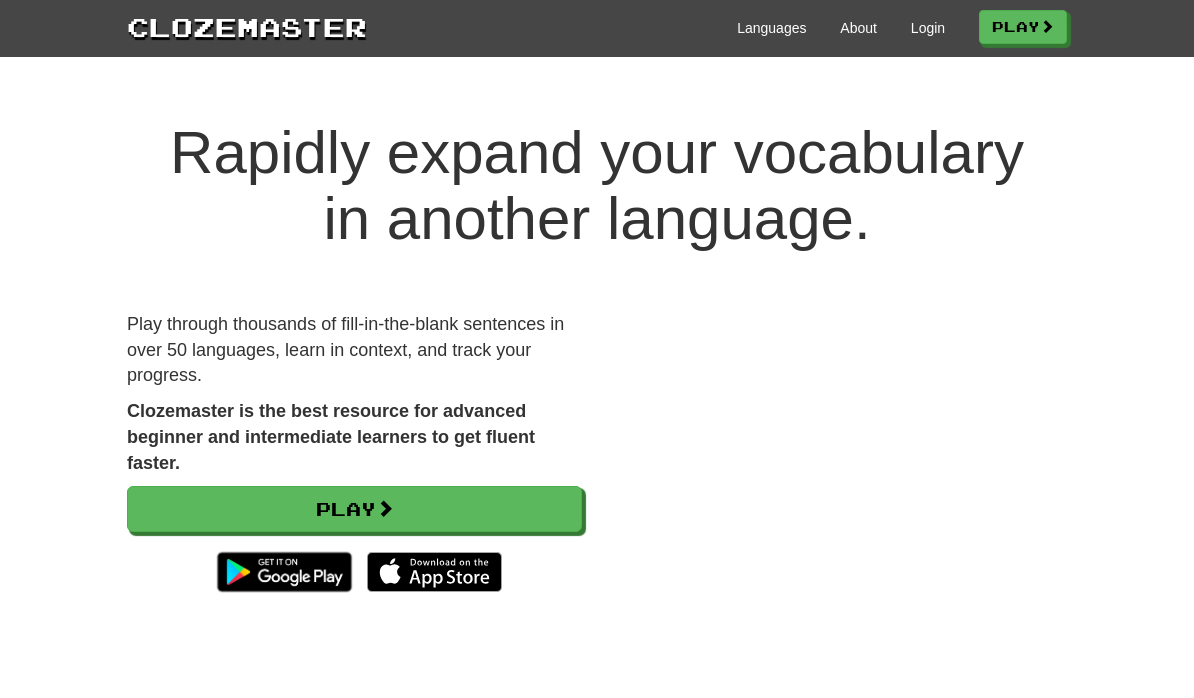 scroll, scrollTop: 137, scrollLeft: 0, axis: vertical 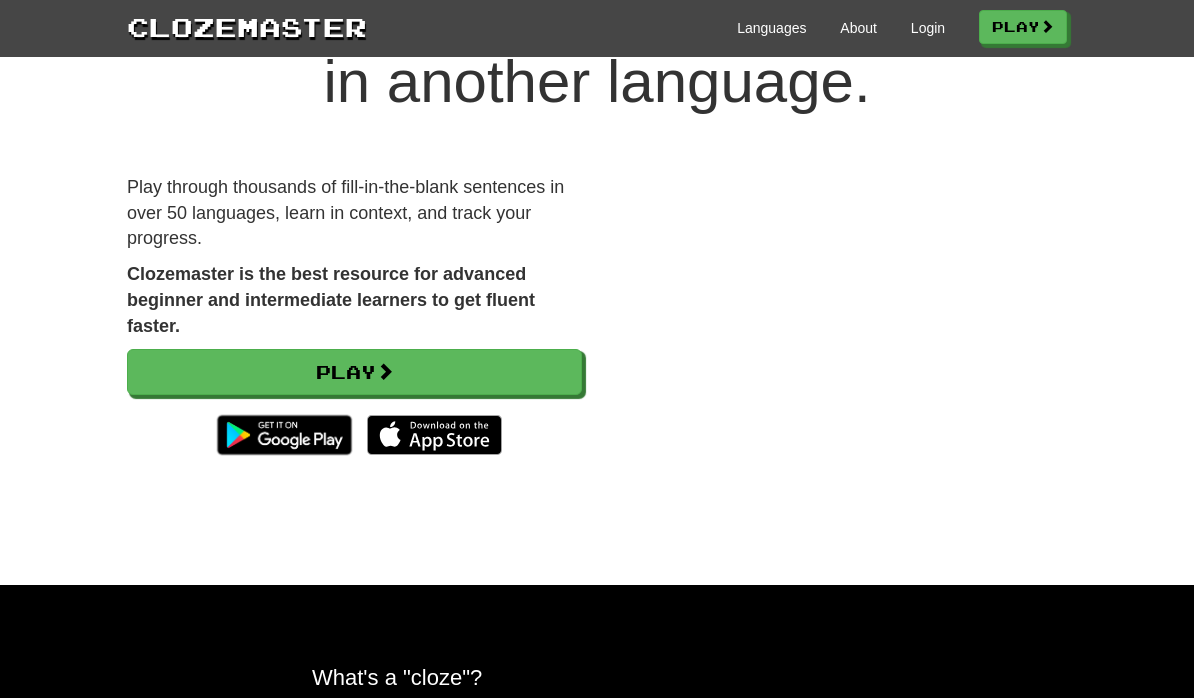 click on "Play" at bounding box center (1023, 27) 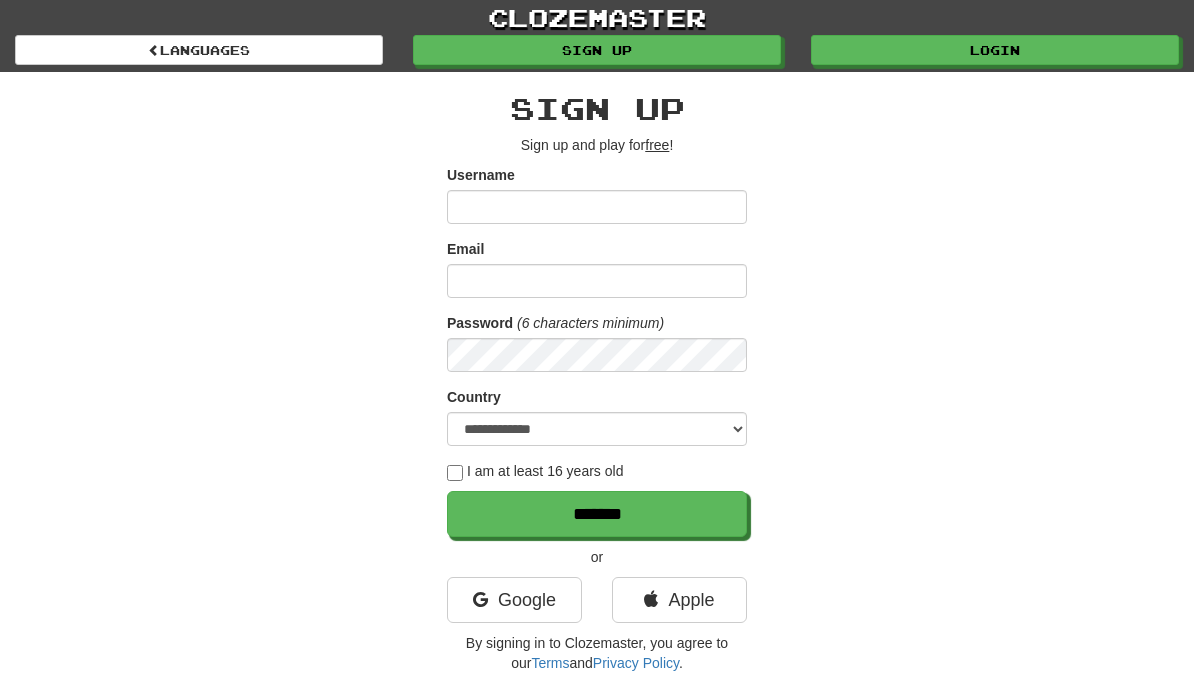 scroll, scrollTop: 0, scrollLeft: 0, axis: both 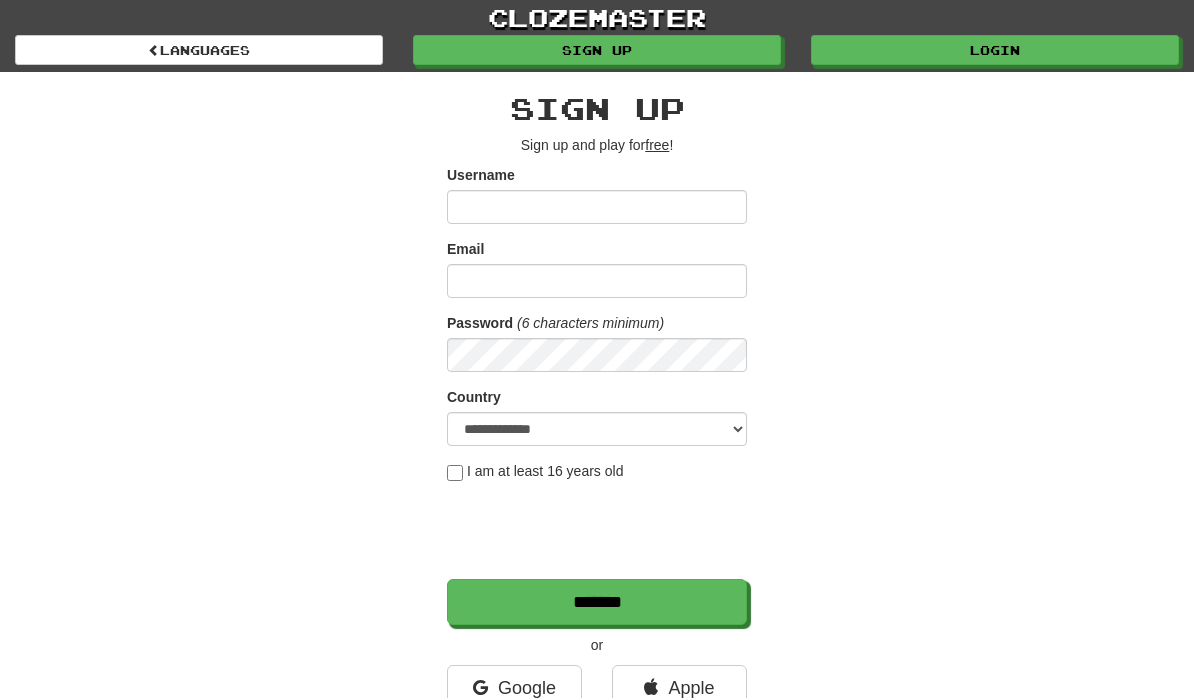 click on "Login" at bounding box center [995, 50] 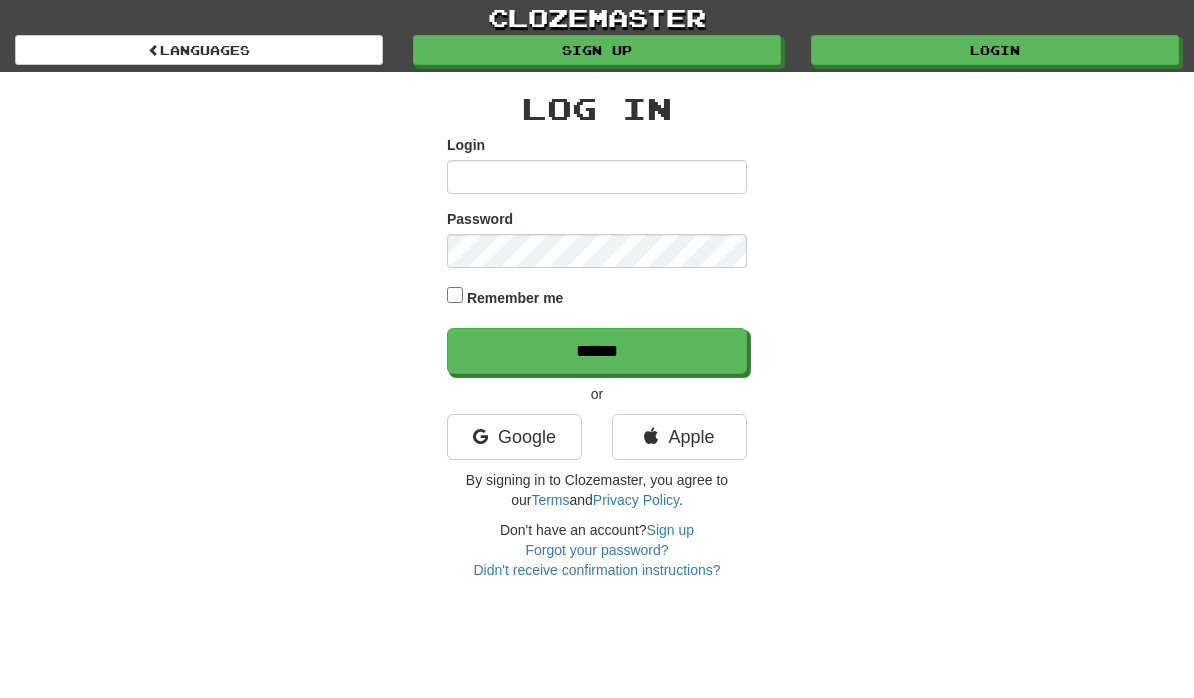 scroll, scrollTop: 0, scrollLeft: 0, axis: both 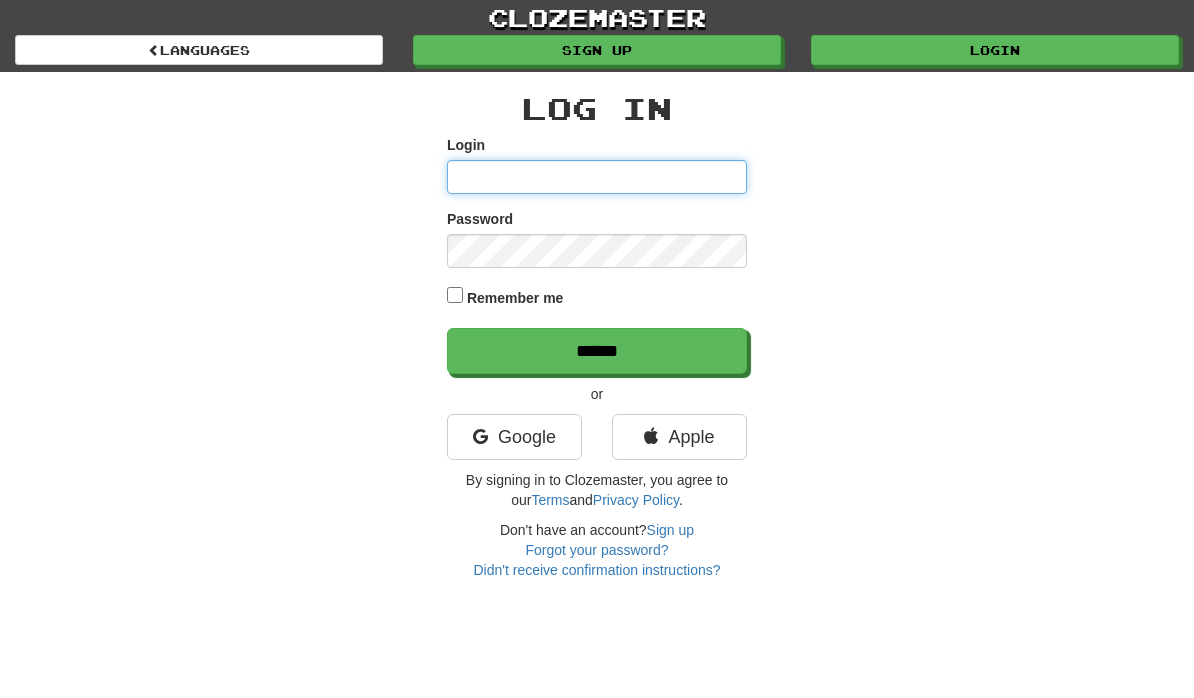 type on "********" 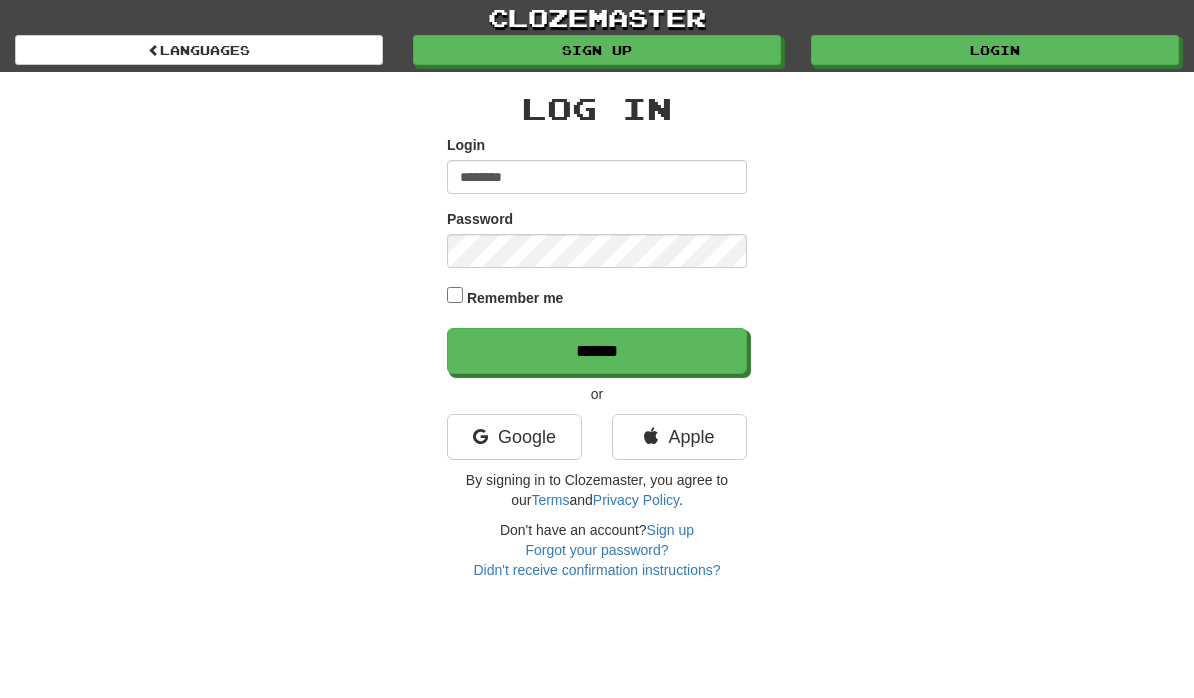 click on "******" at bounding box center [597, 351] 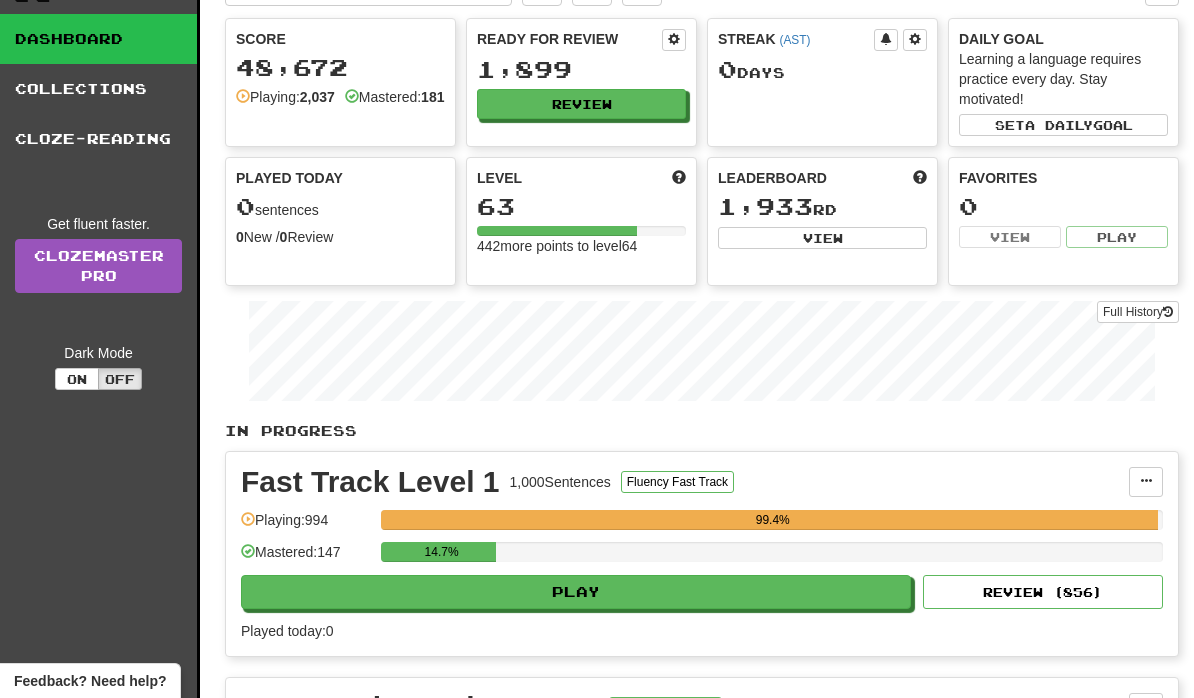 scroll, scrollTop: 0, scrollLeft: 0, axis: both 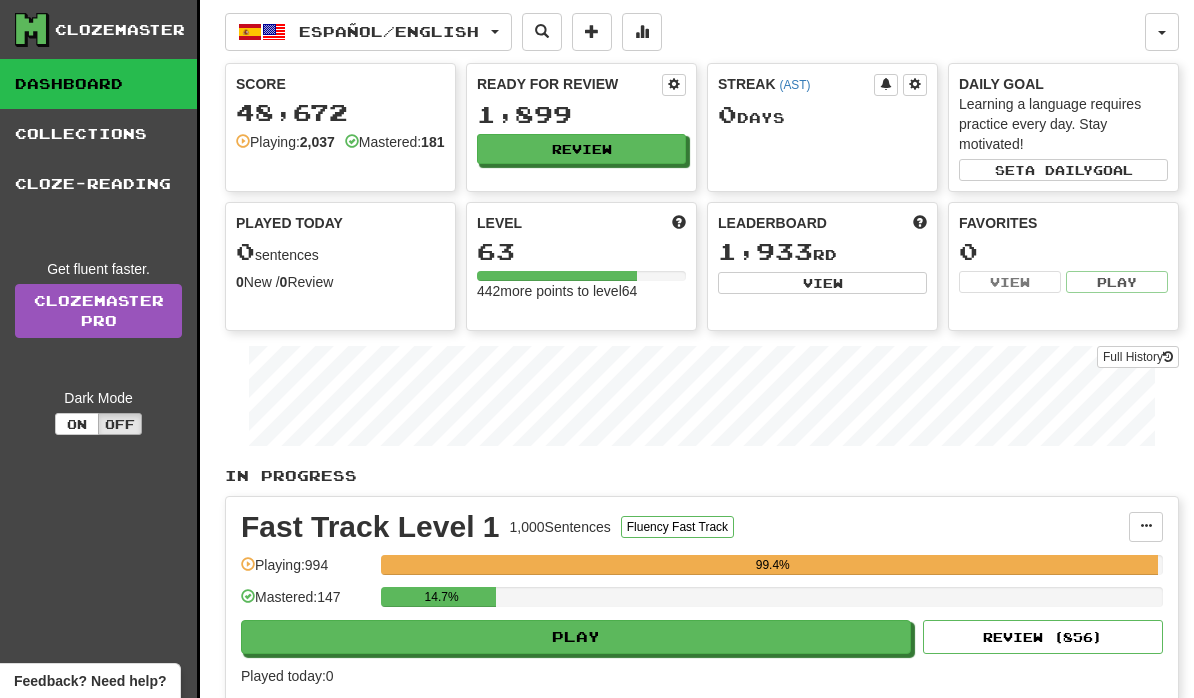 click on "14.7%" at bounding box center (772, 603) 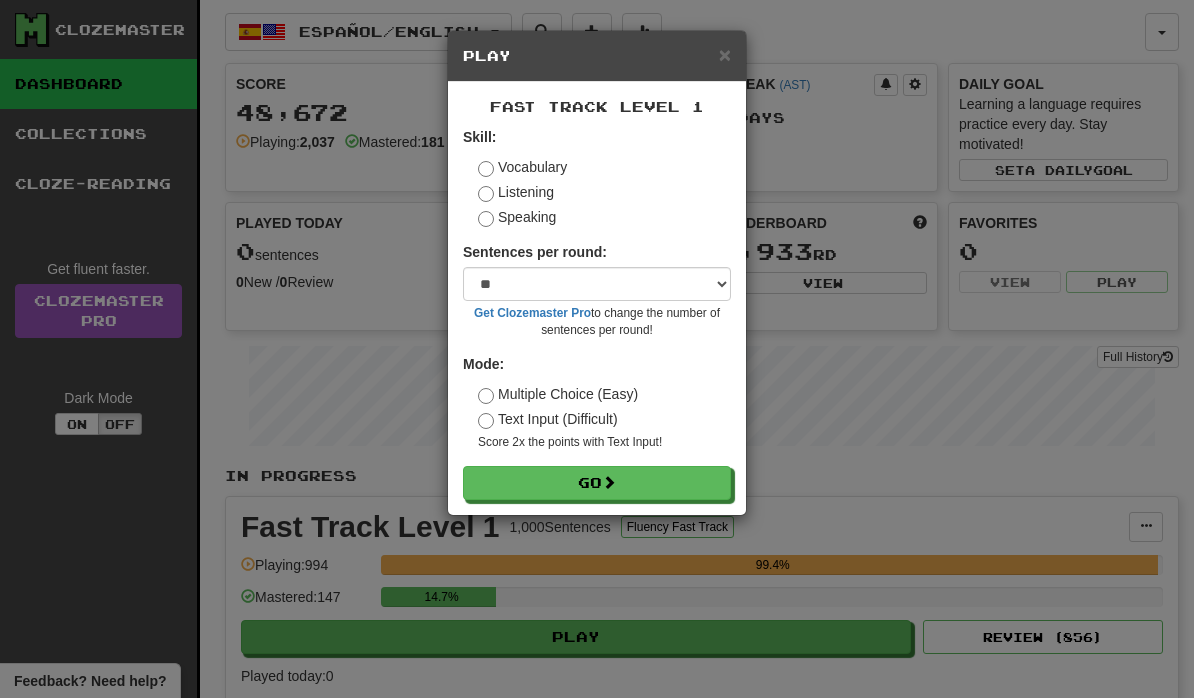 click on "Go" at bounding box center (597, 483) 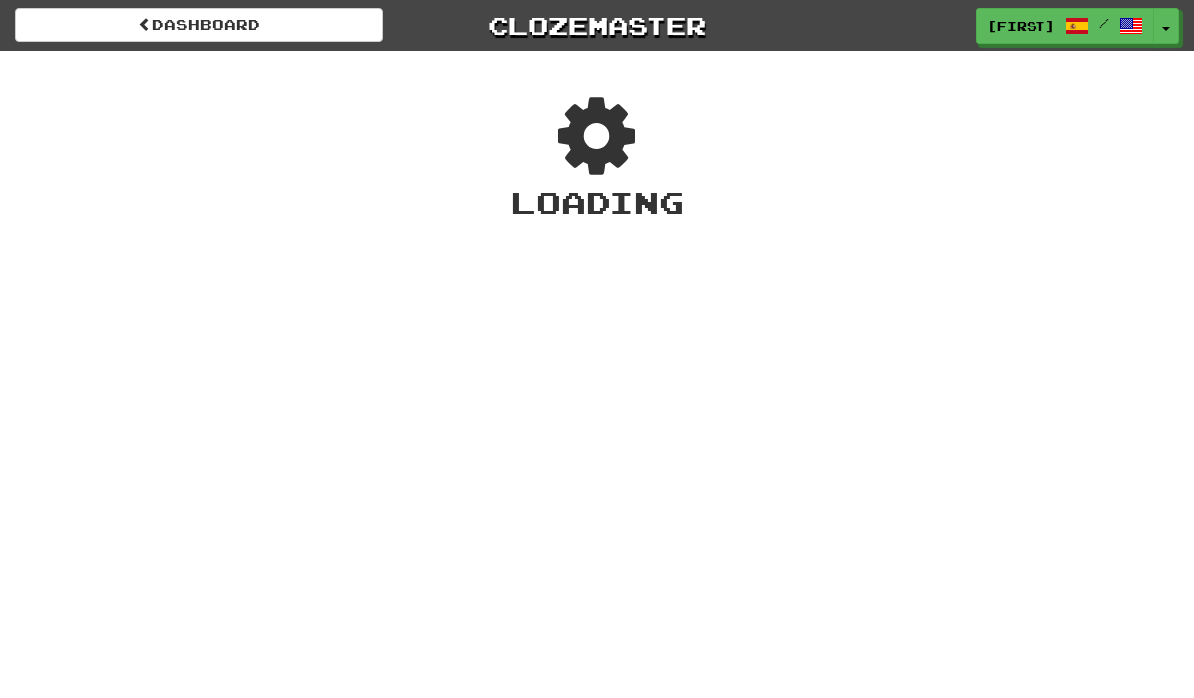 scroll, scrollTop: 0, scrollLeft: 0, axis: both 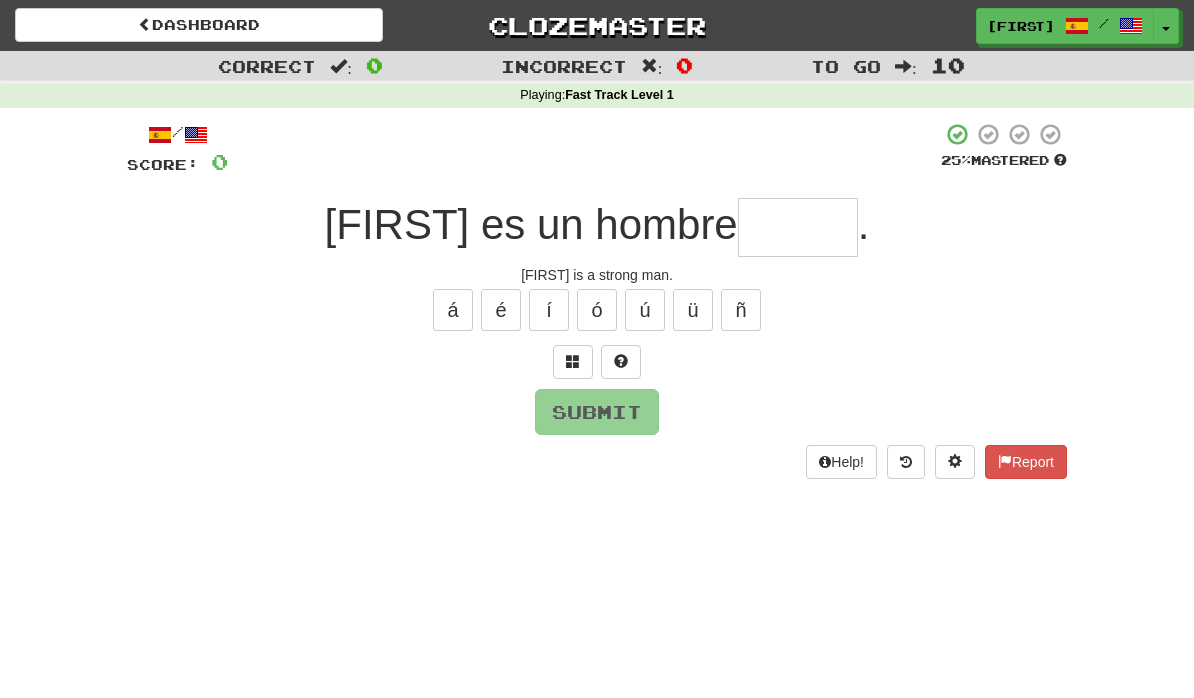 click at bounding box center [798, 227] 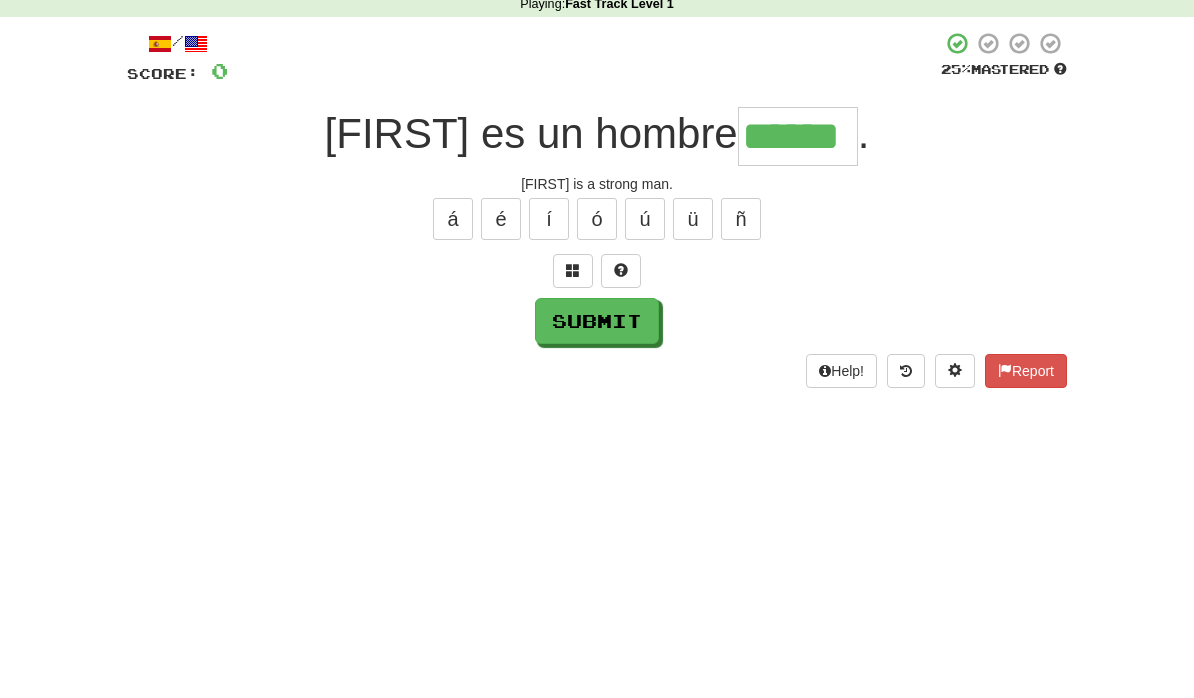 type on "******" 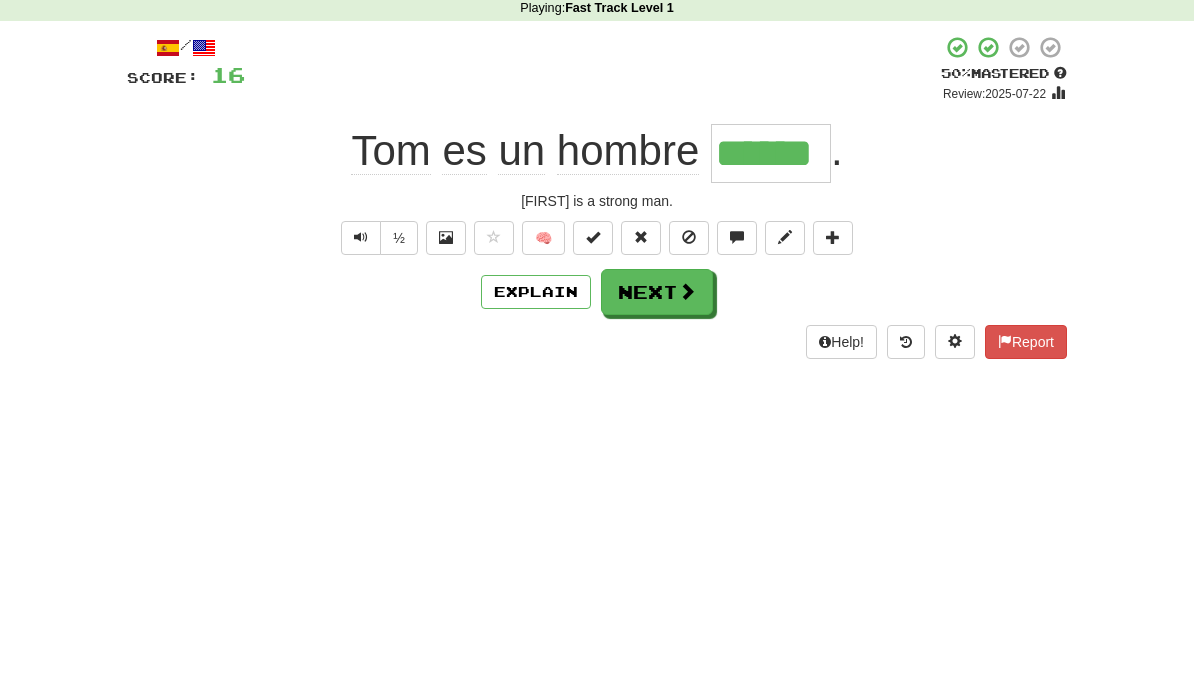 click on "Next" at bounding box center (657, 379) 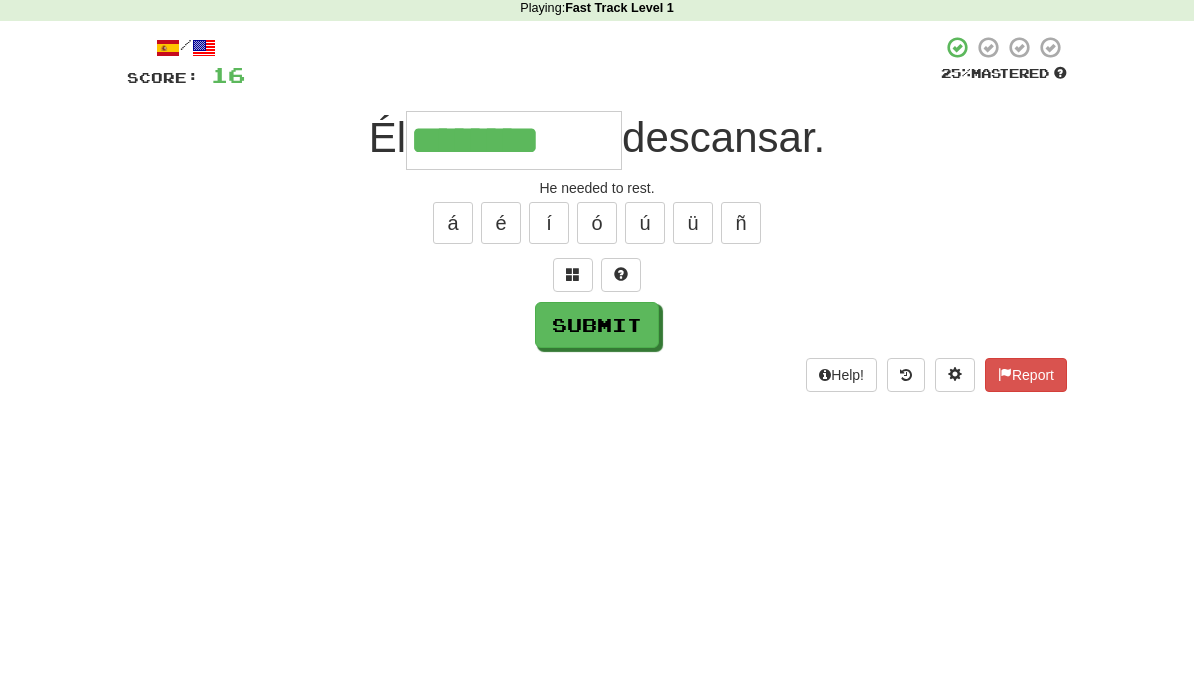 click on "ñ" at bounding box center [741, 310] 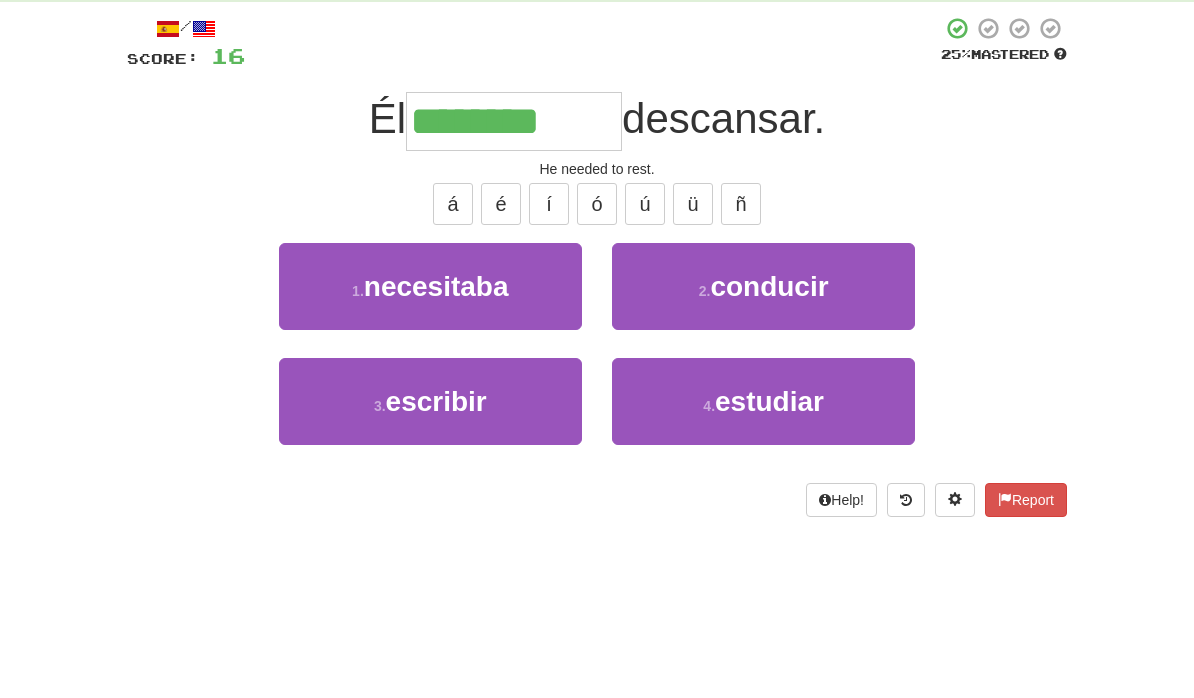 click on "1 .  necesitaba" at bounding box center (430, 392) 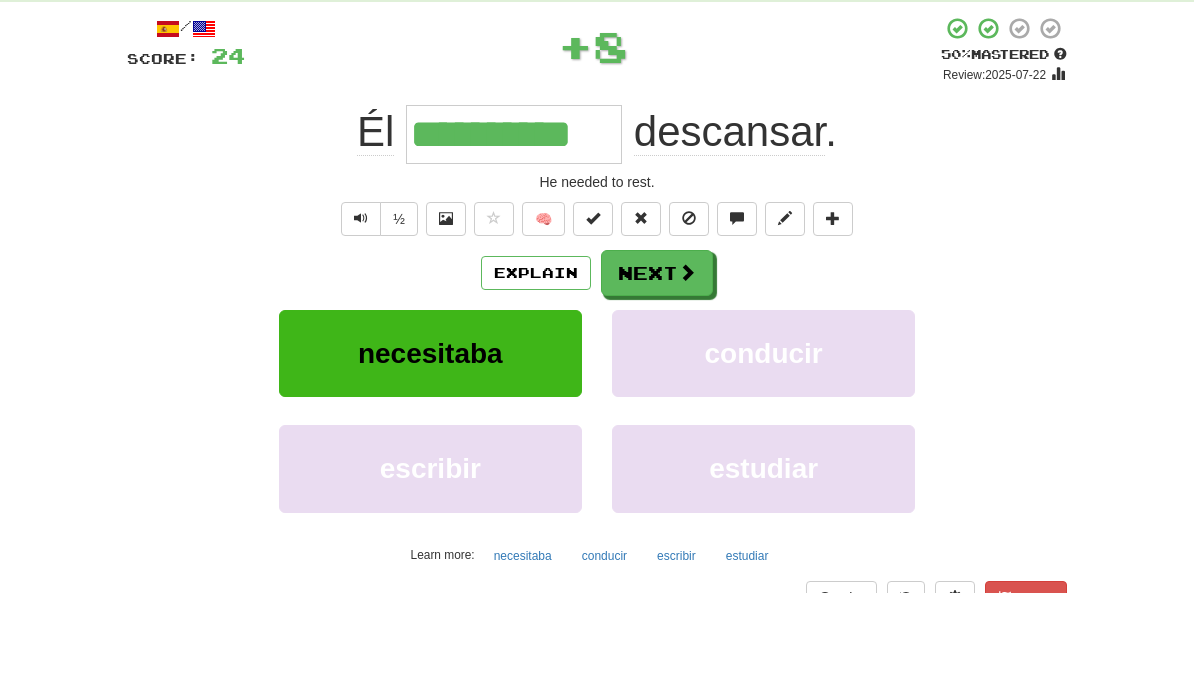 scroll, scrollTop: 106, scrollLeft: 0, axis: vertical 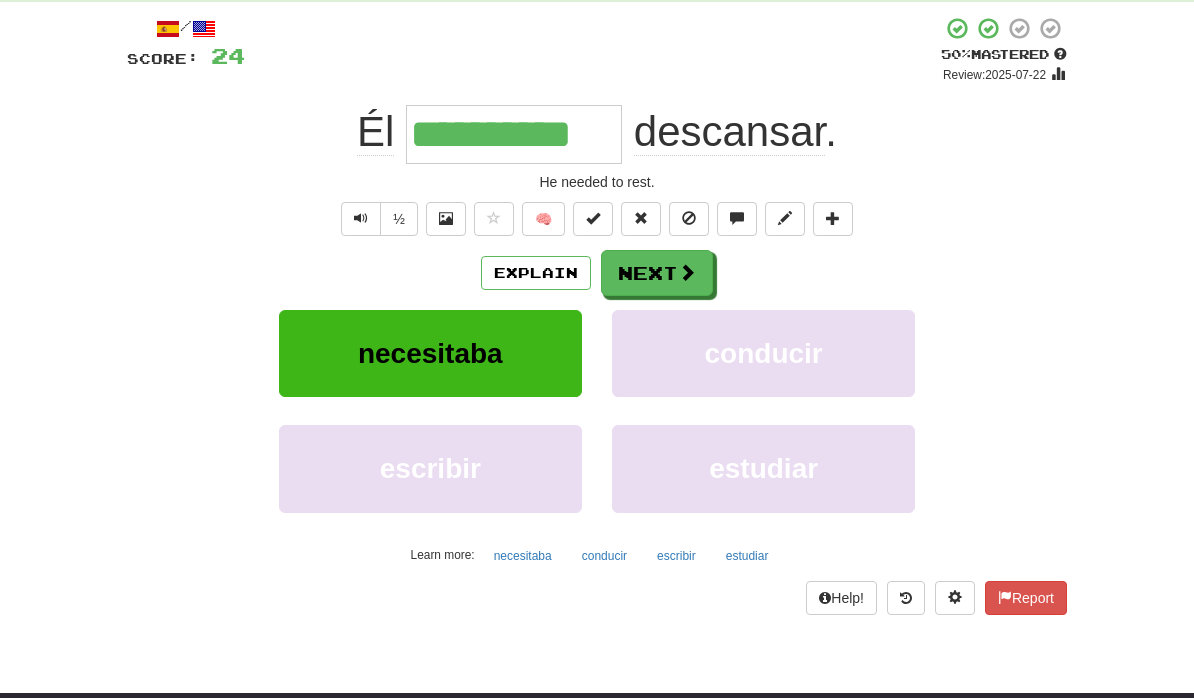 click on "Next" at bounding box center (657, 273) 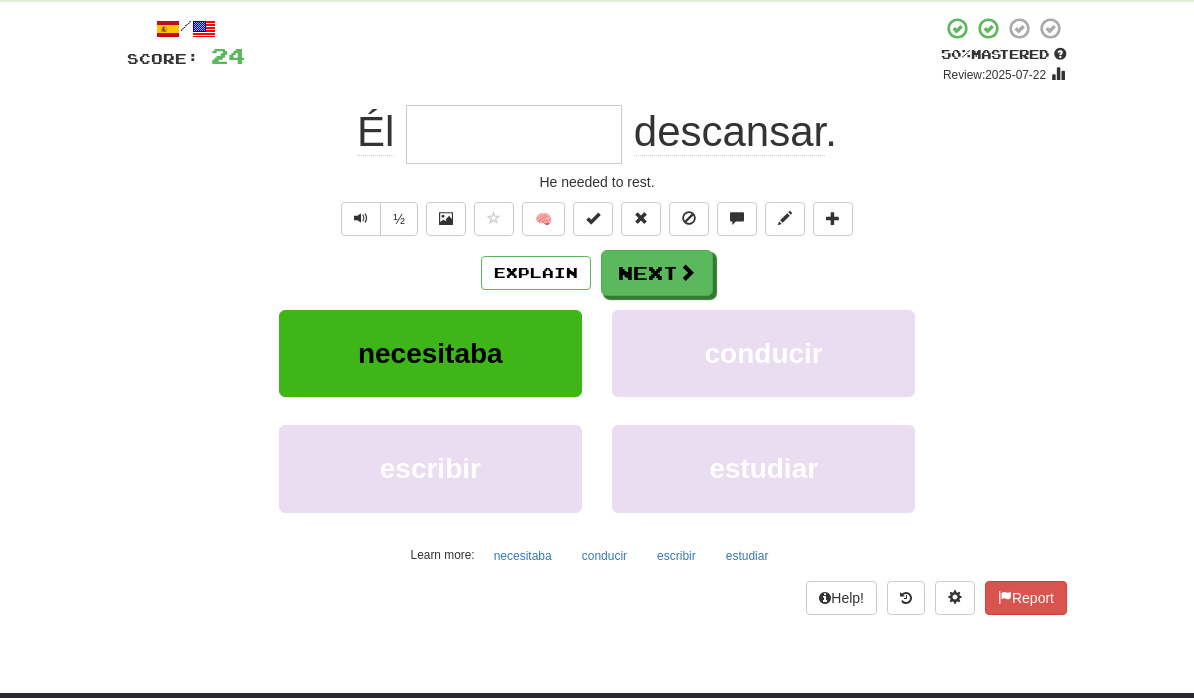 scroll, scrollTop: 105, scrollLeft: 0, axis: vertical 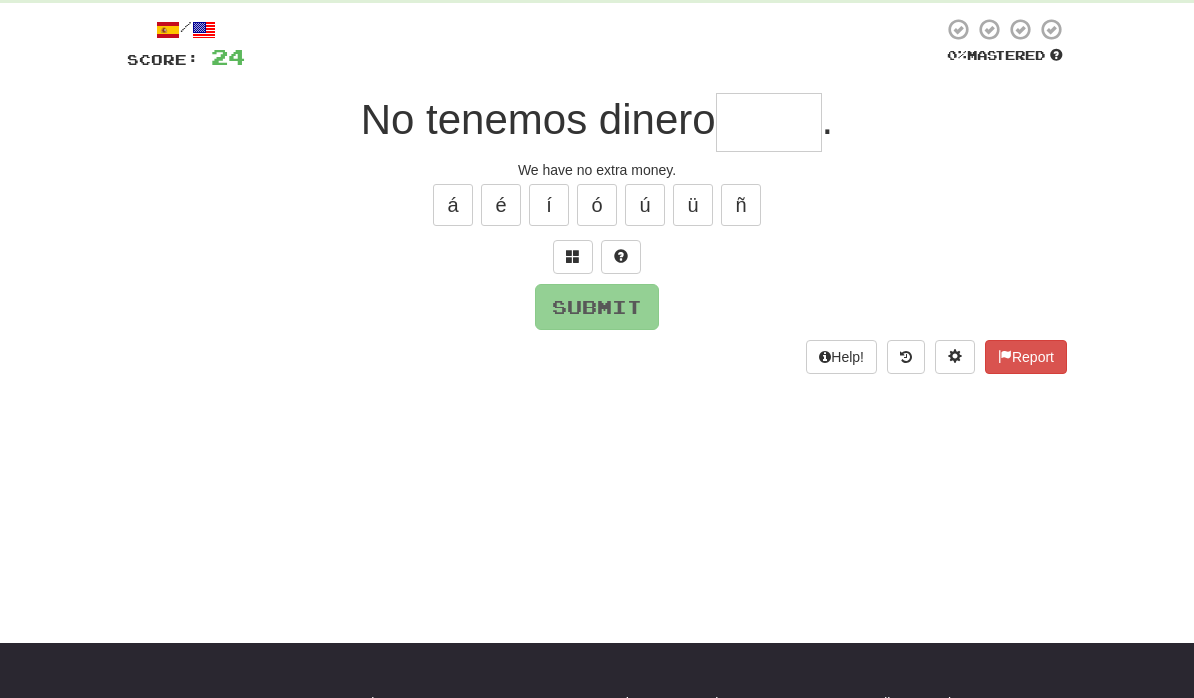type on "*" 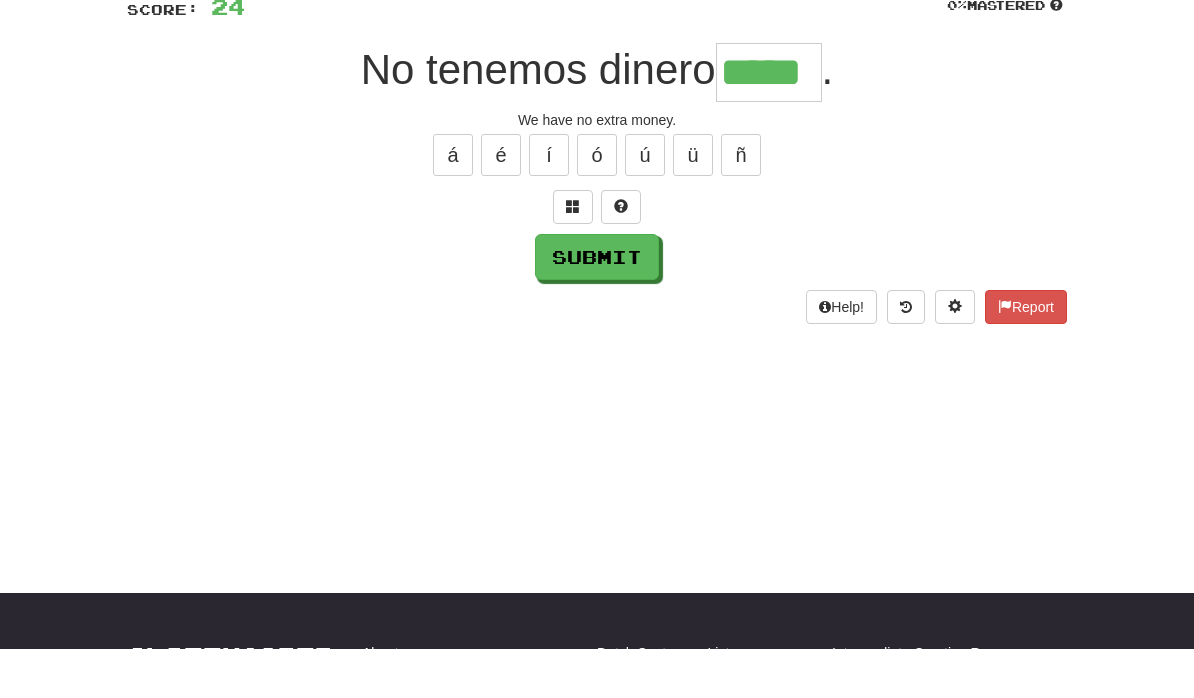 type on "*****" 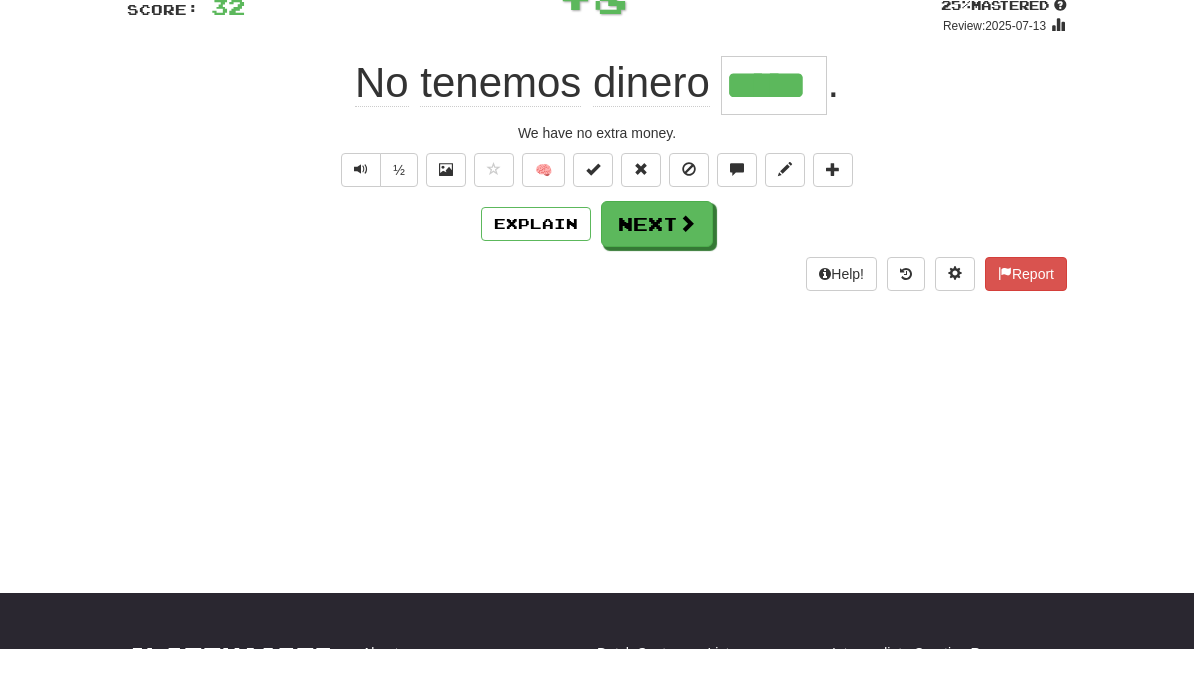 scroll, scrollTop: 155, scrollLeft: 0, axis: vertical 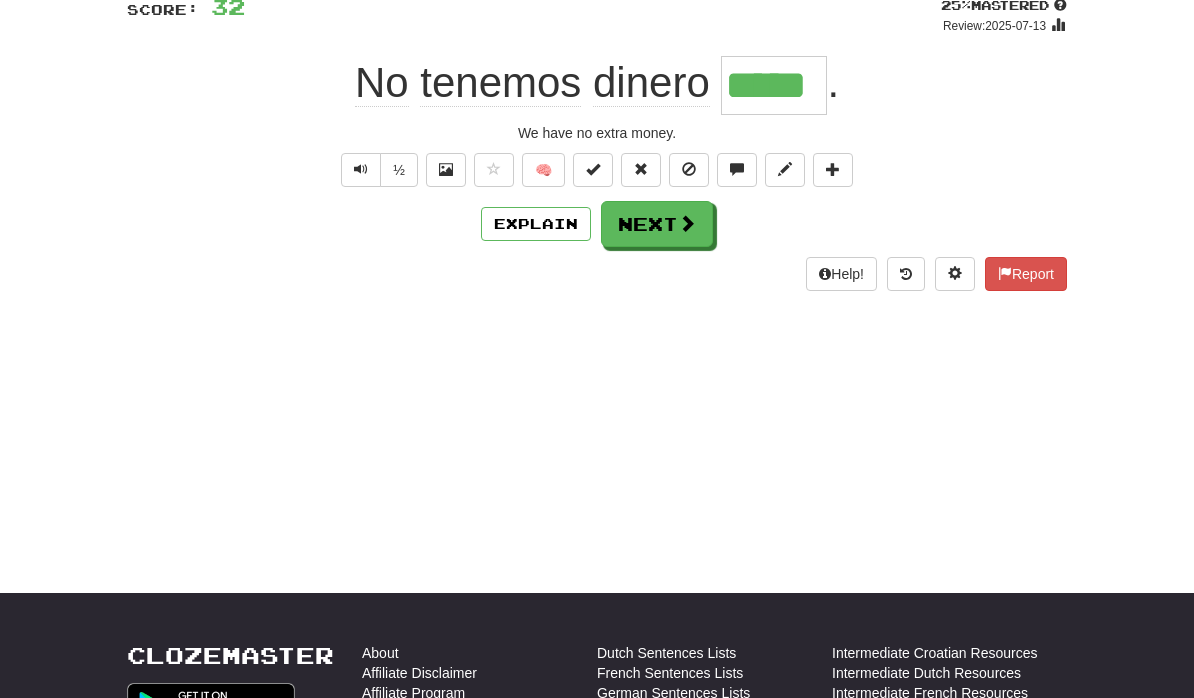 click on "Next" at bounding box center (657, 224) 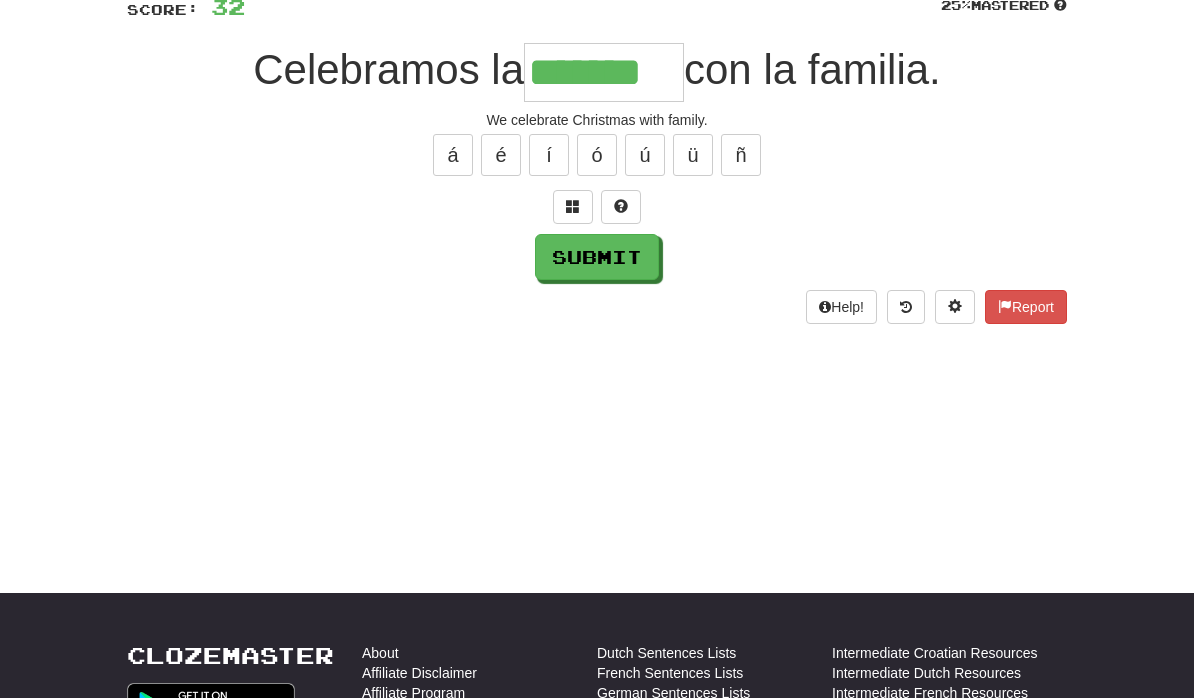 type on "*******" 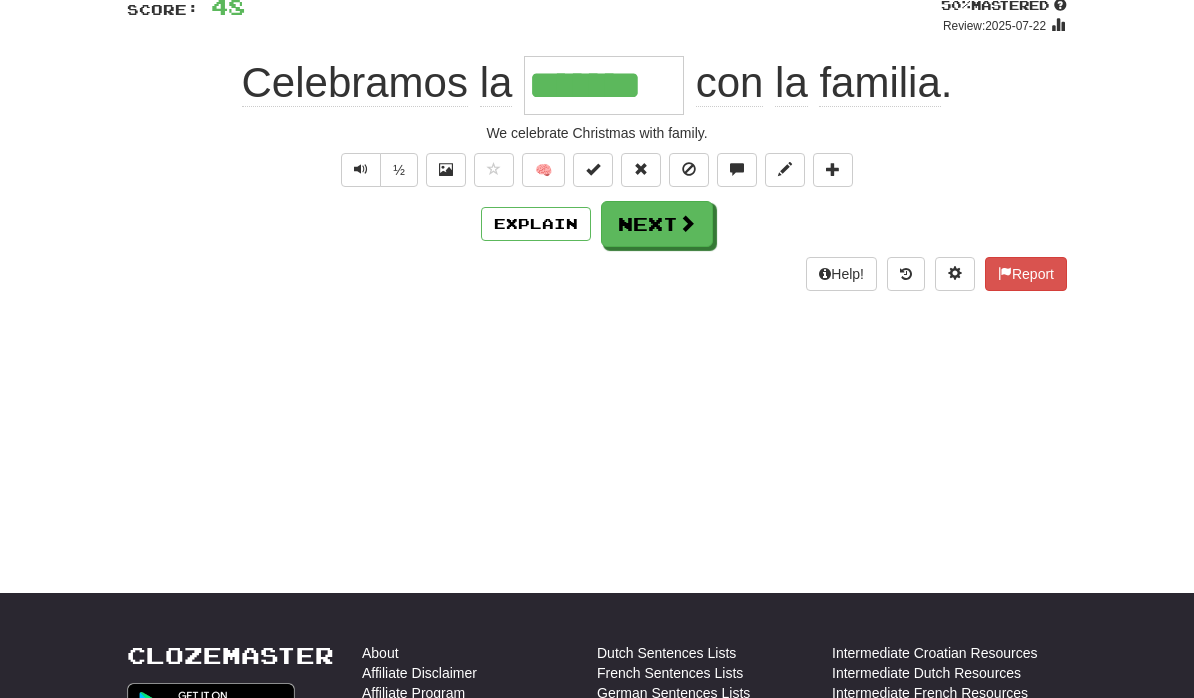 click on "Next" at bounding box center [657, 224] 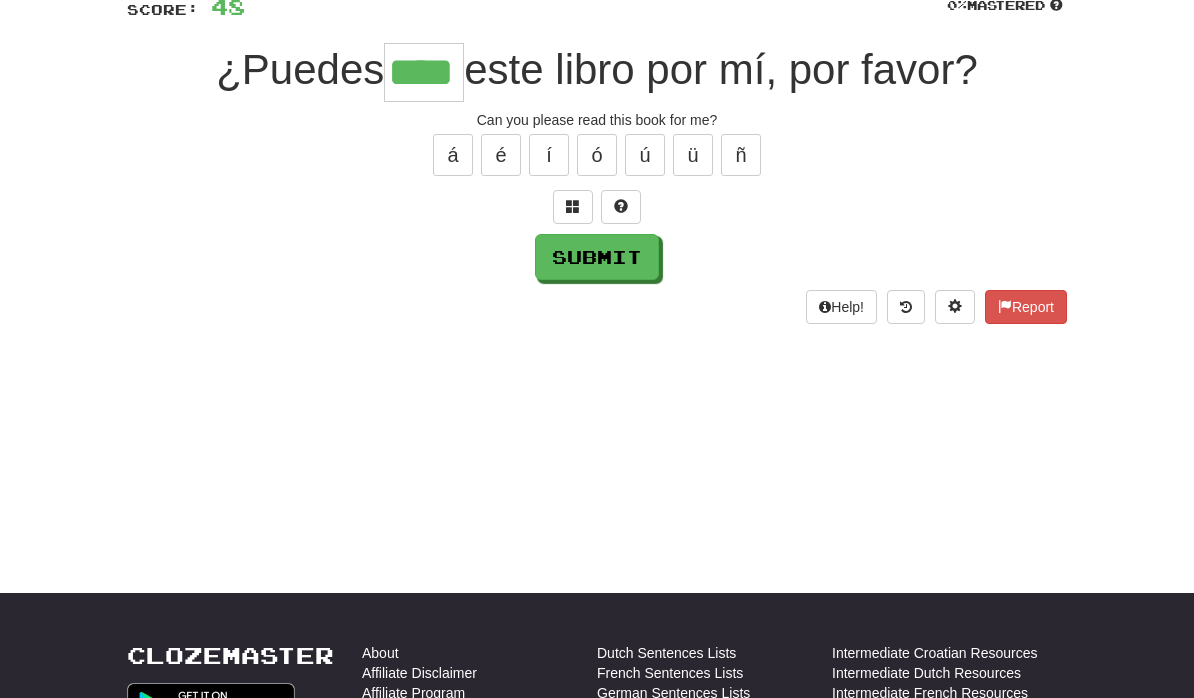 type on "****" 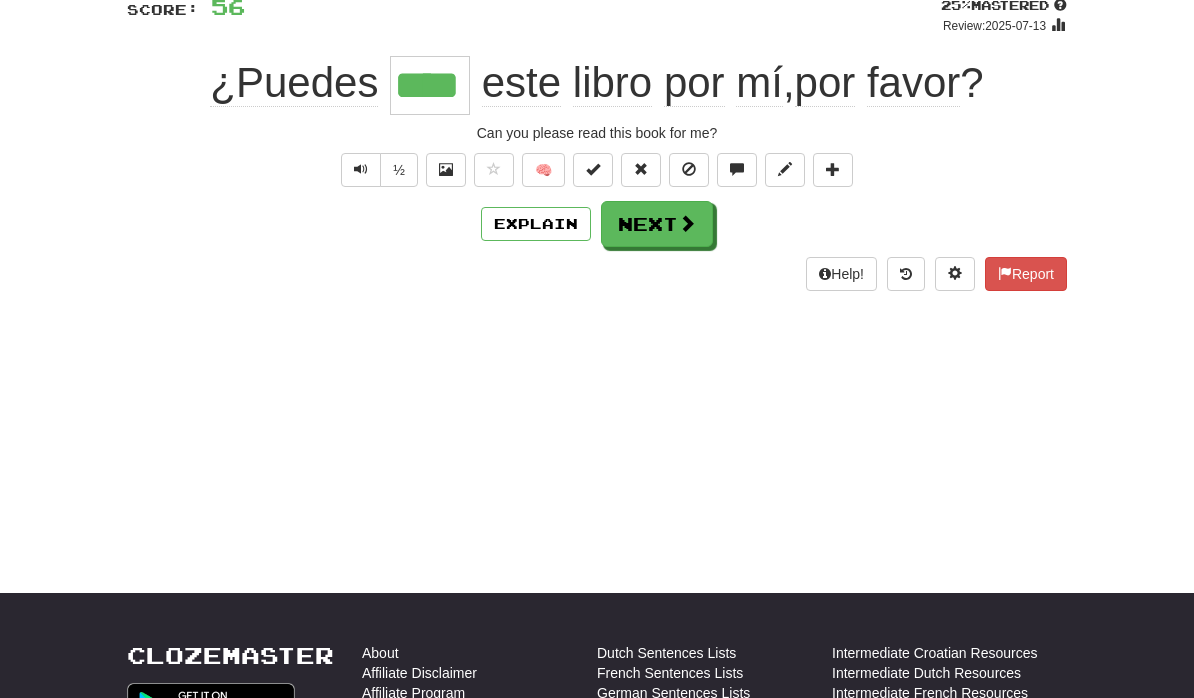 click on "Next" at bounding box center (657, 224) 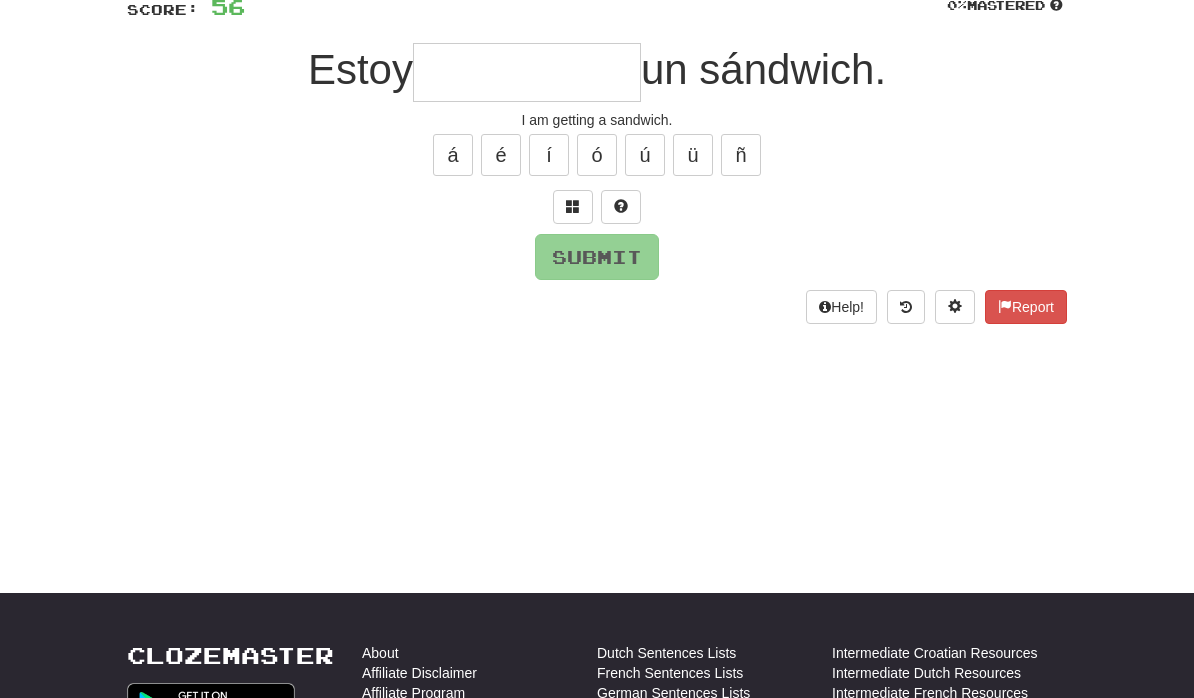 click at bounding box center [573, 207] 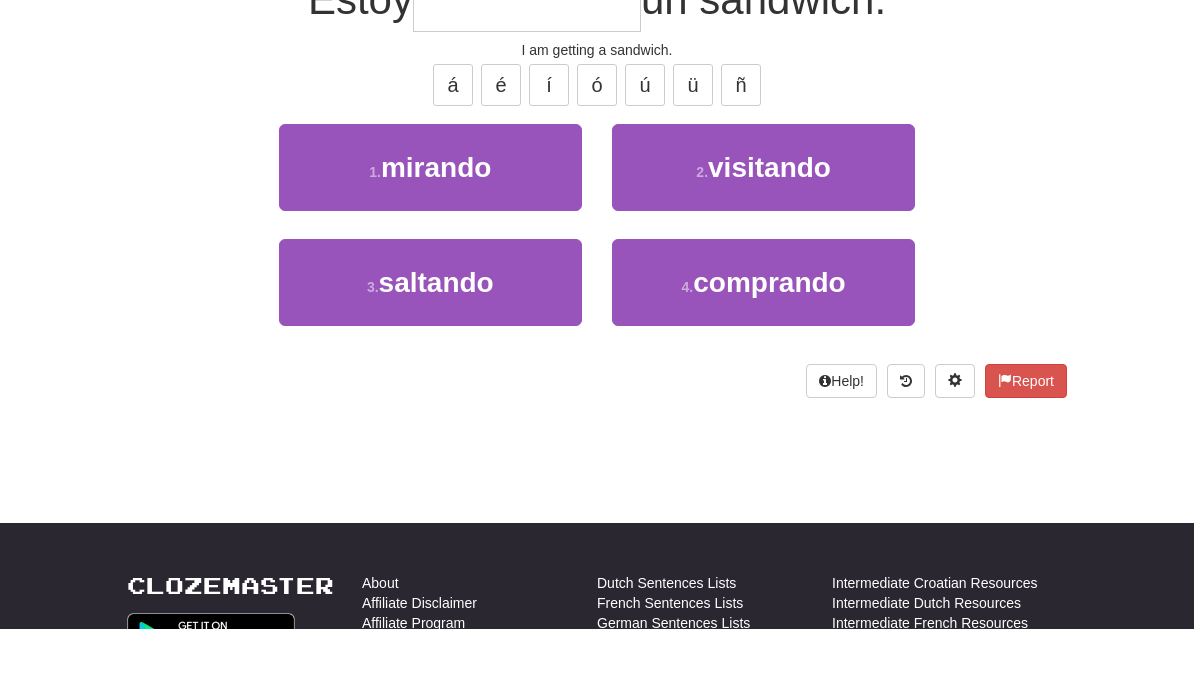 click on "comprando" at bounding box center (769, 352) 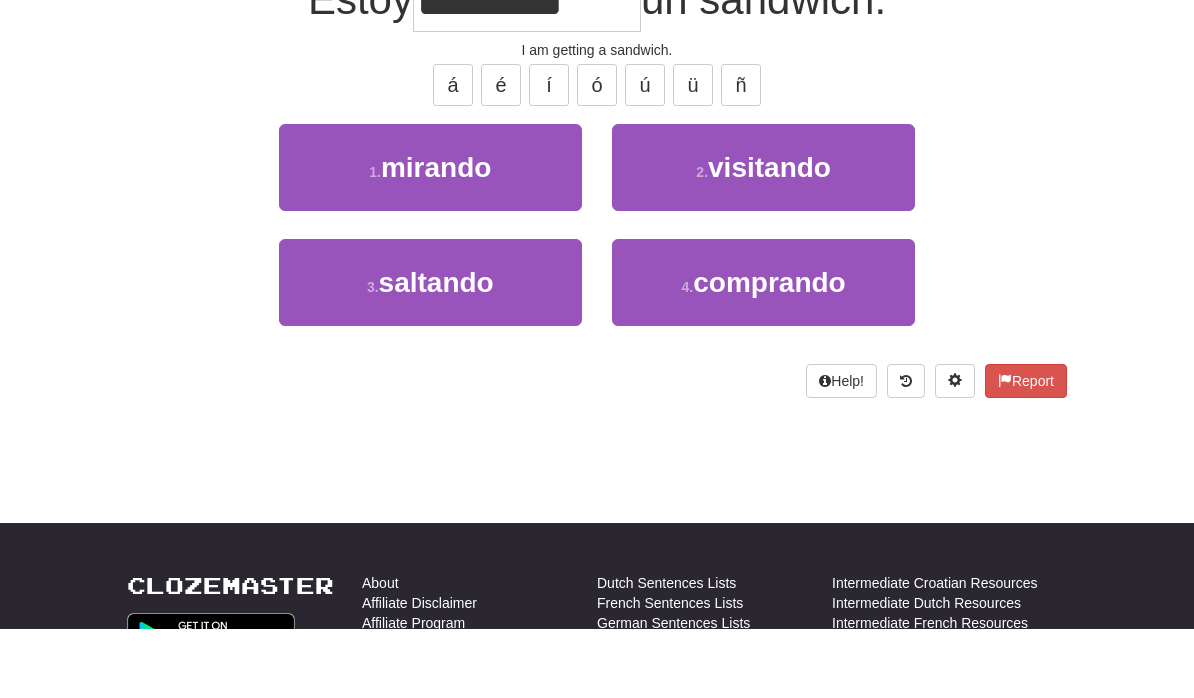 scroll, scrollTop: 225, scrollLeft: 0, axis: vertical 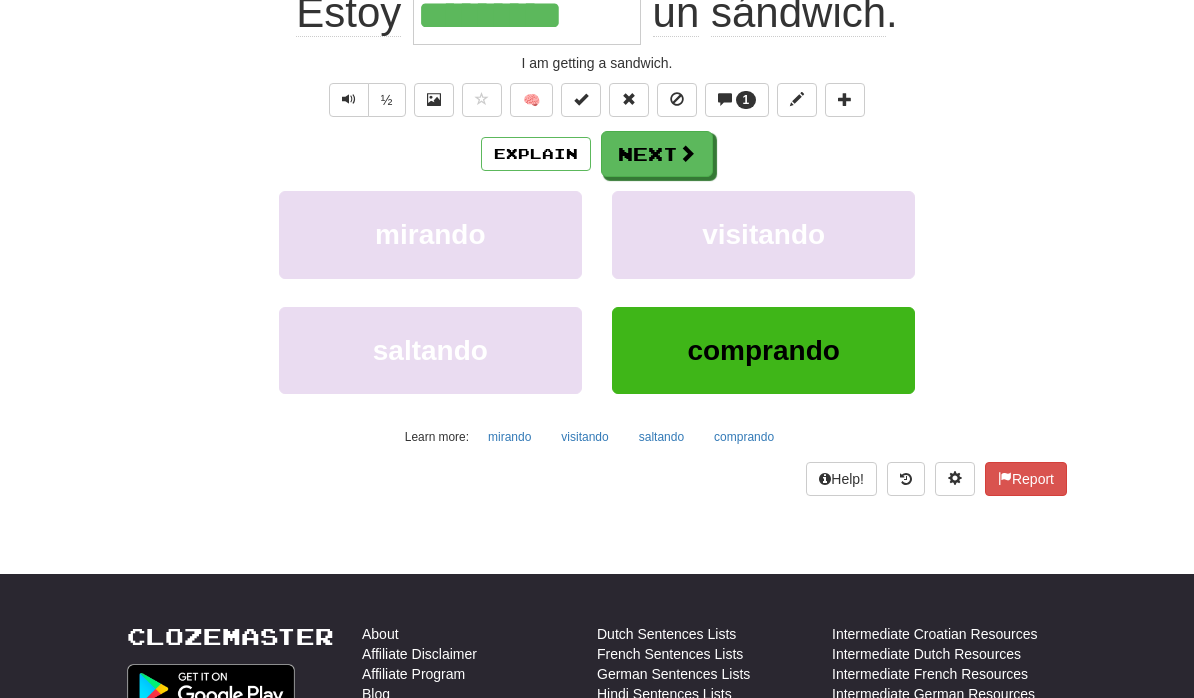 click on "Next" at bounding box center (657, 154) 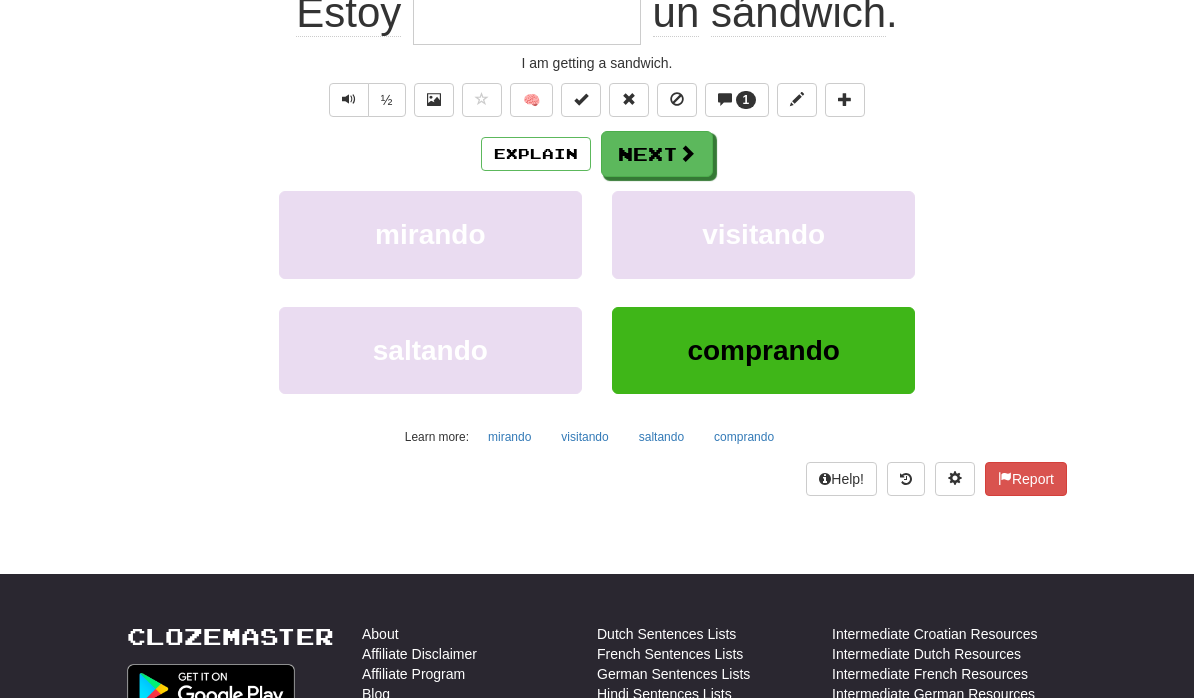 scroll, scrollTop: 52, scrollLeft: 0, axis: vertical 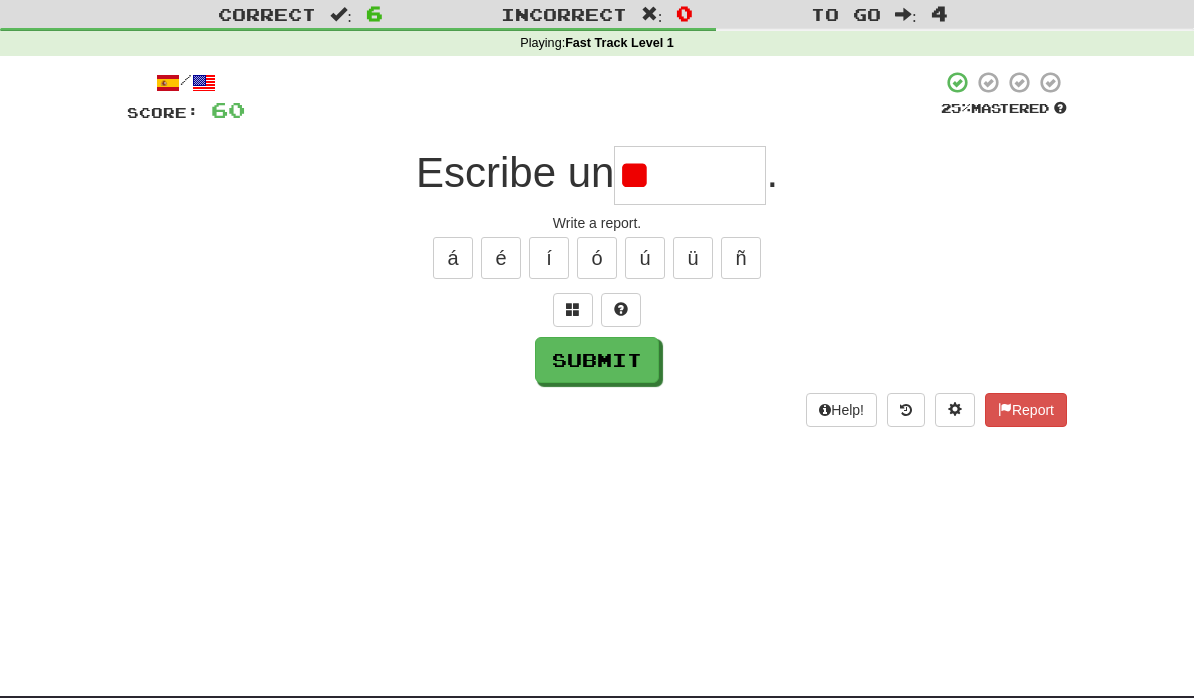 type on "*" 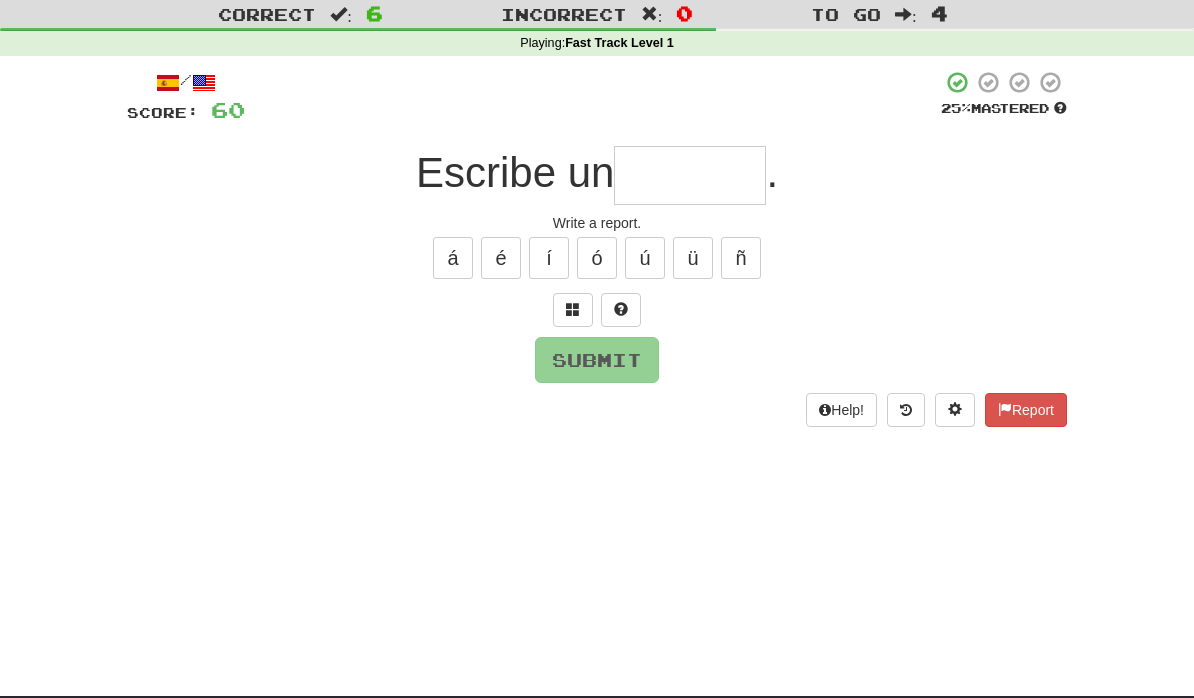 type on "*" 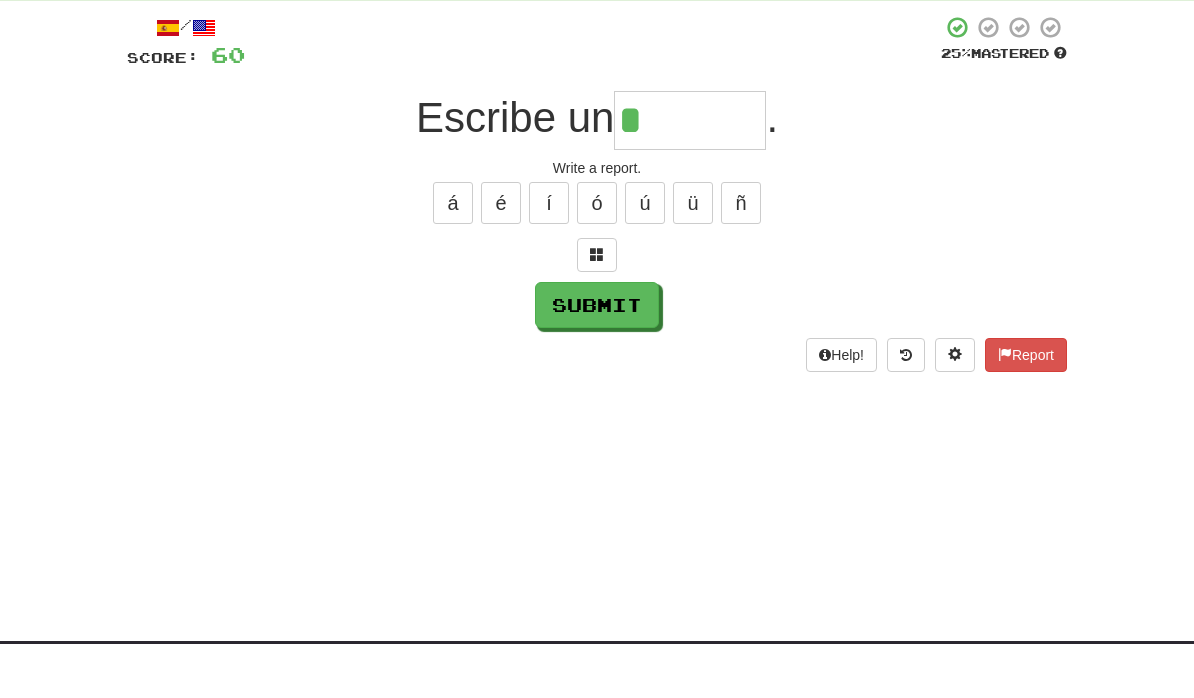 click on "ó" at bounding box center (597, 258) 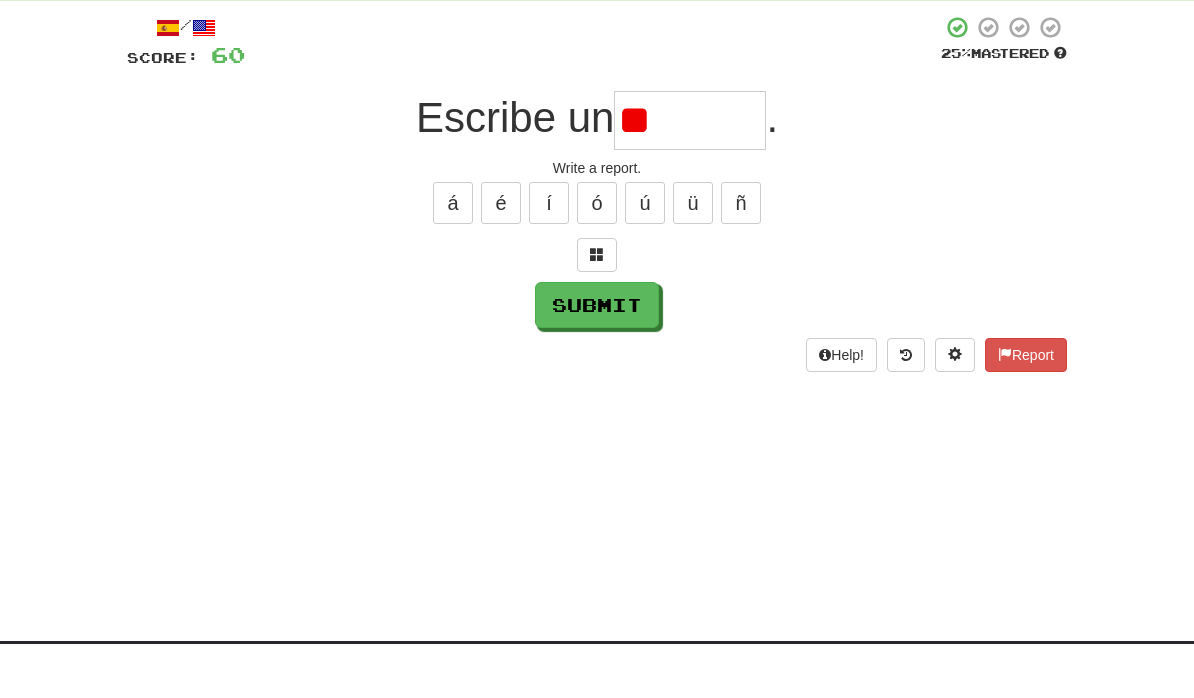 click on "/  Score:   60 25 %  Mastered Escribe un  ** . Write a report. á é í ó ú ü ñ Submit  Help!  Report" at bounding box center (597, 248) 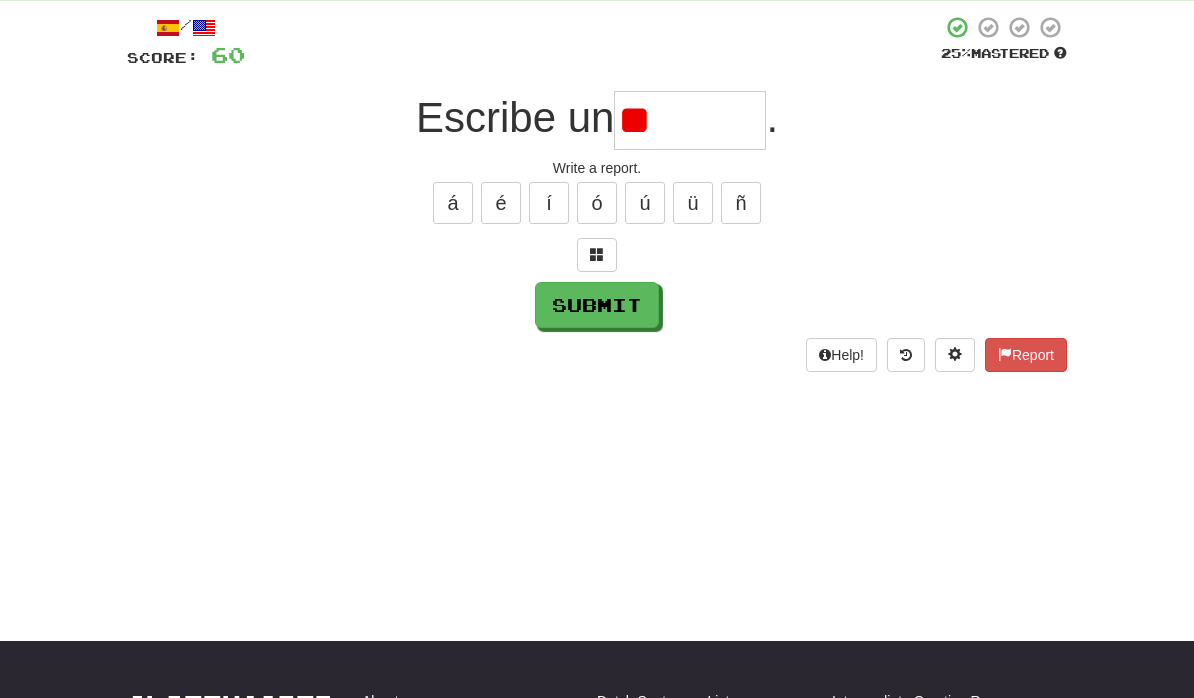 click at bounding box center (597, 255) 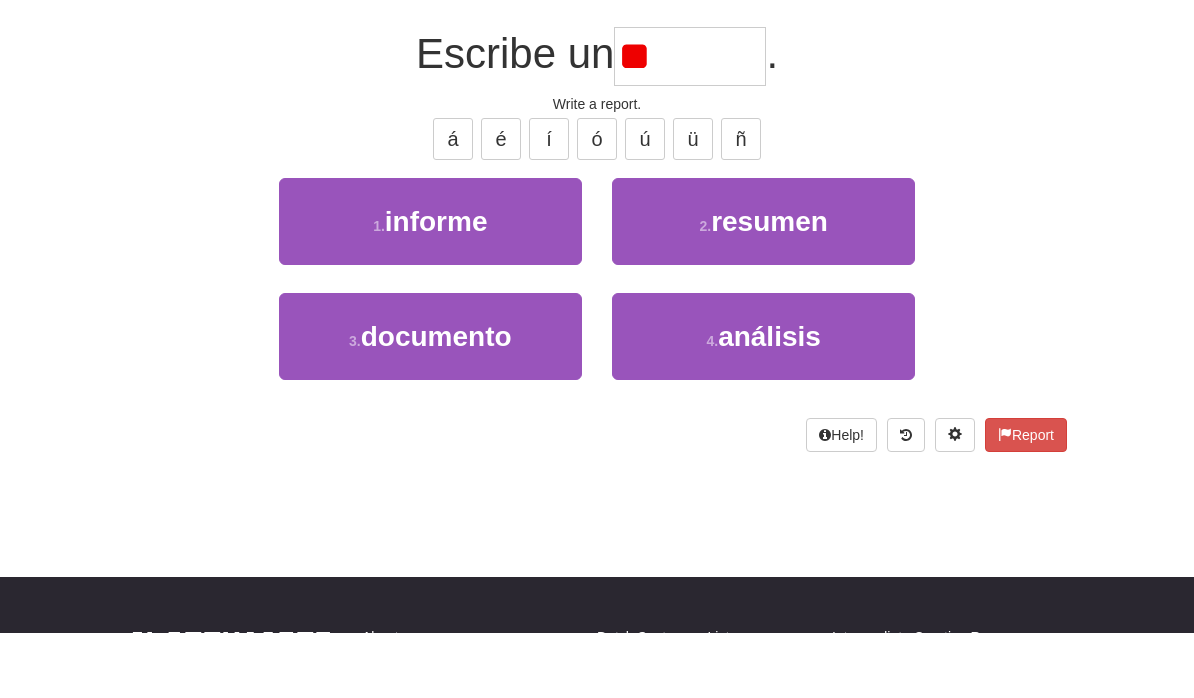 type on "*" 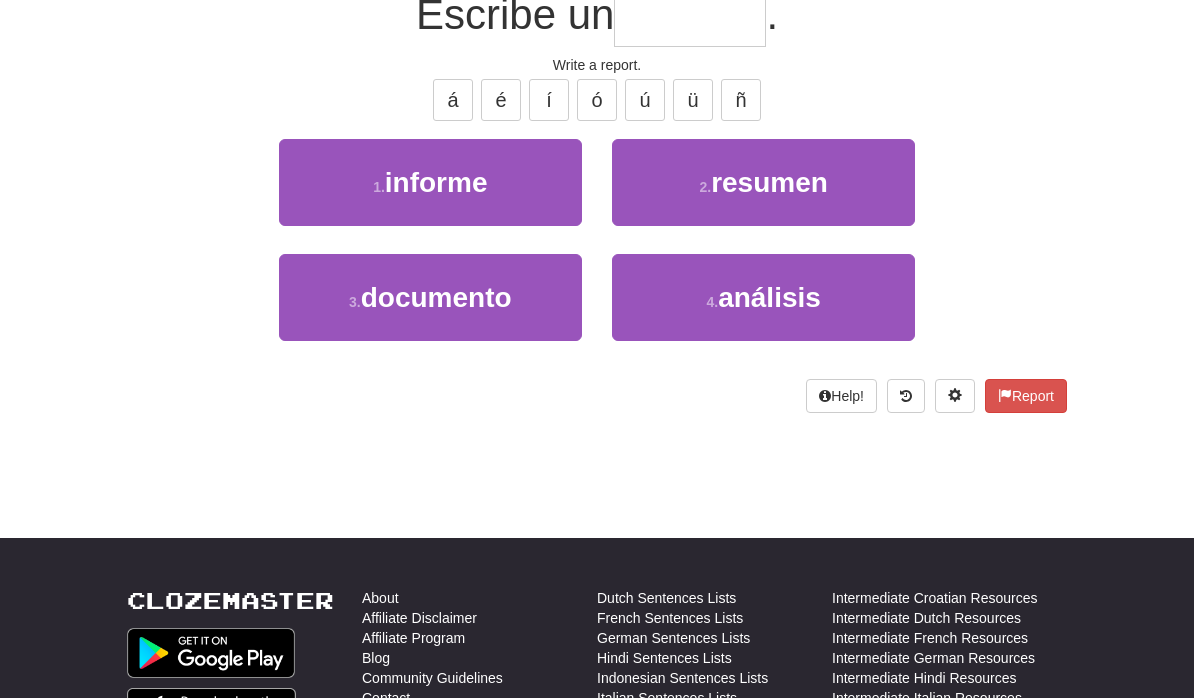 scroll, scrollTop: 287, scrollLeft: 0, axis: vertical 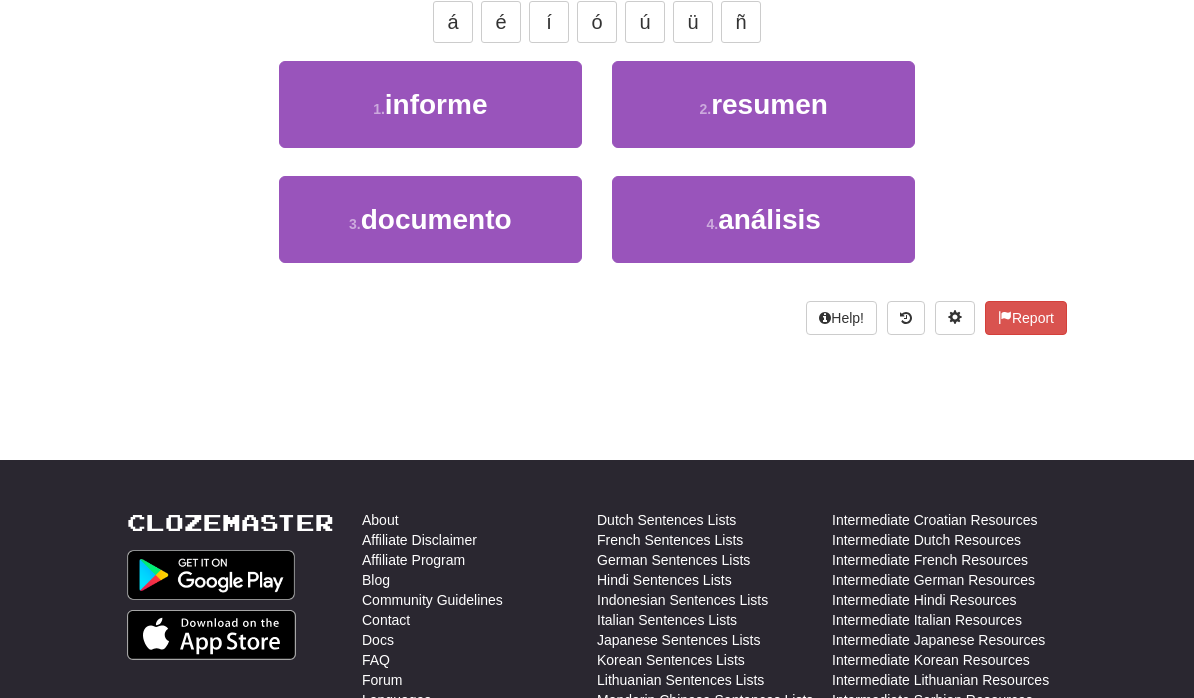 click on "1 .  informe 2 .  resumen" at bounding box center (597, 119) 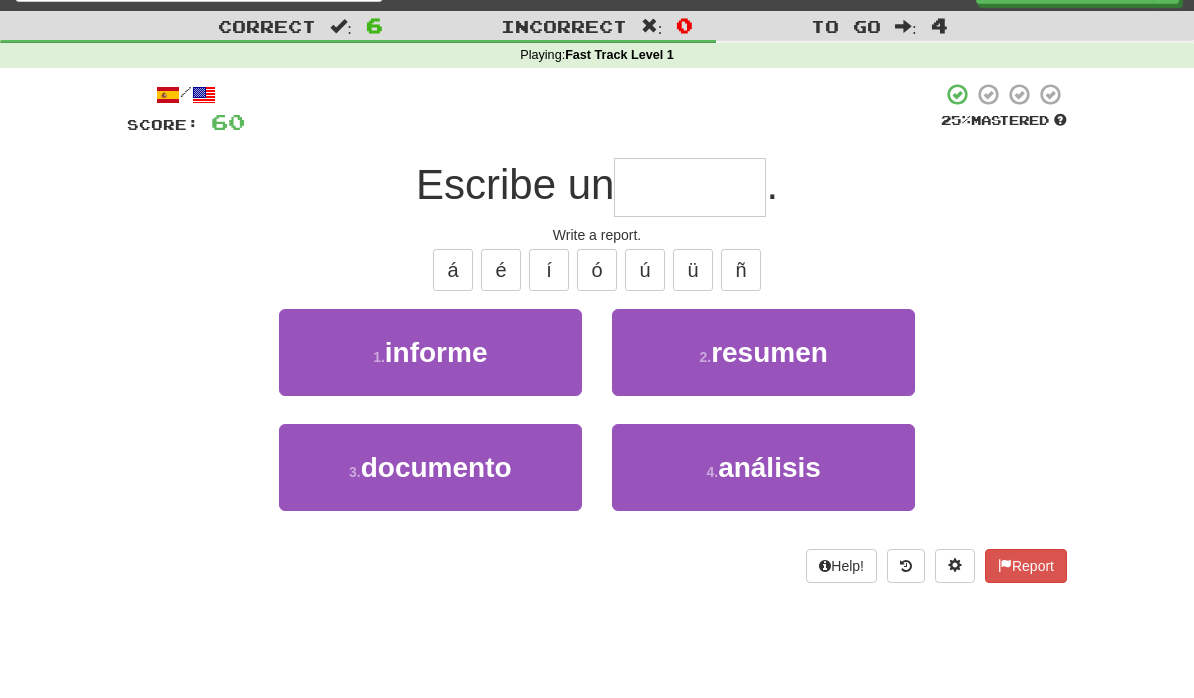 scroll, scrollTop: 0, scrollLeft: 0, axis: both 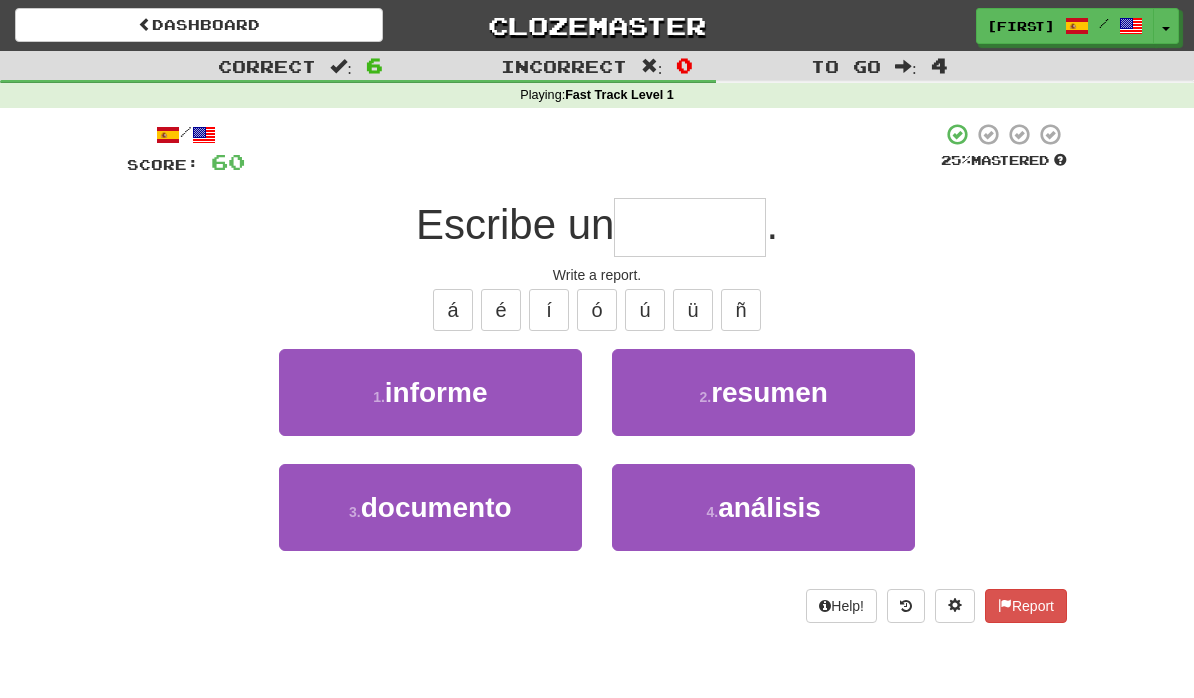 click at bounding box center (690, 227) 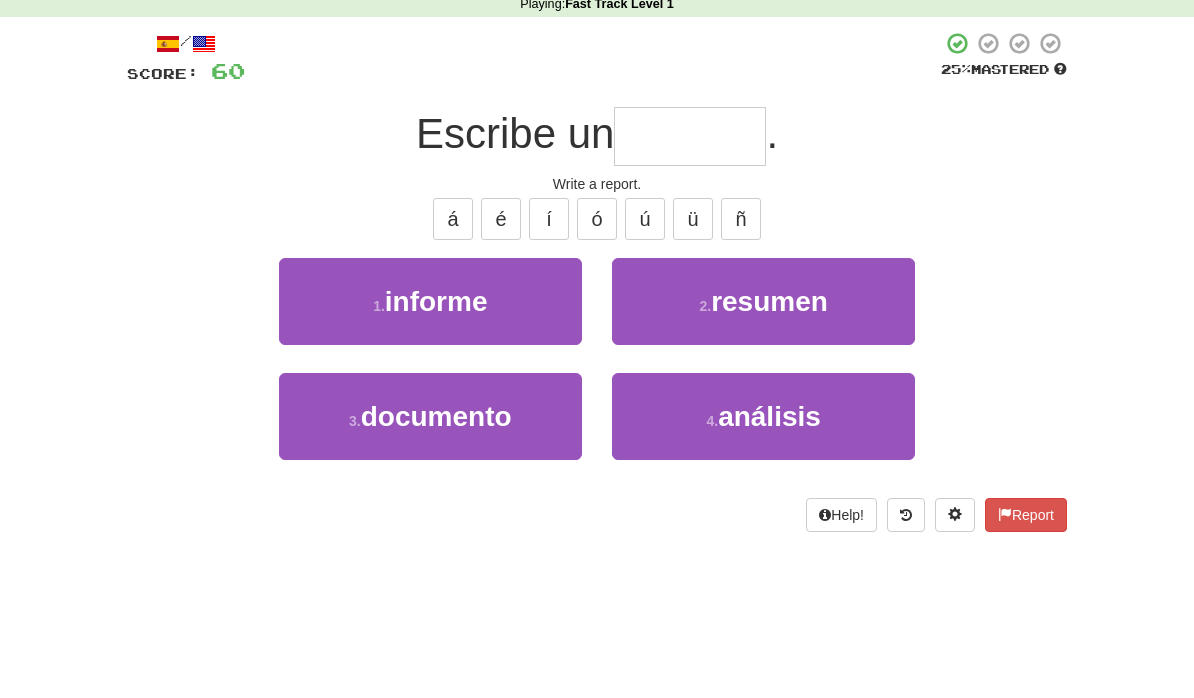 type on "*" 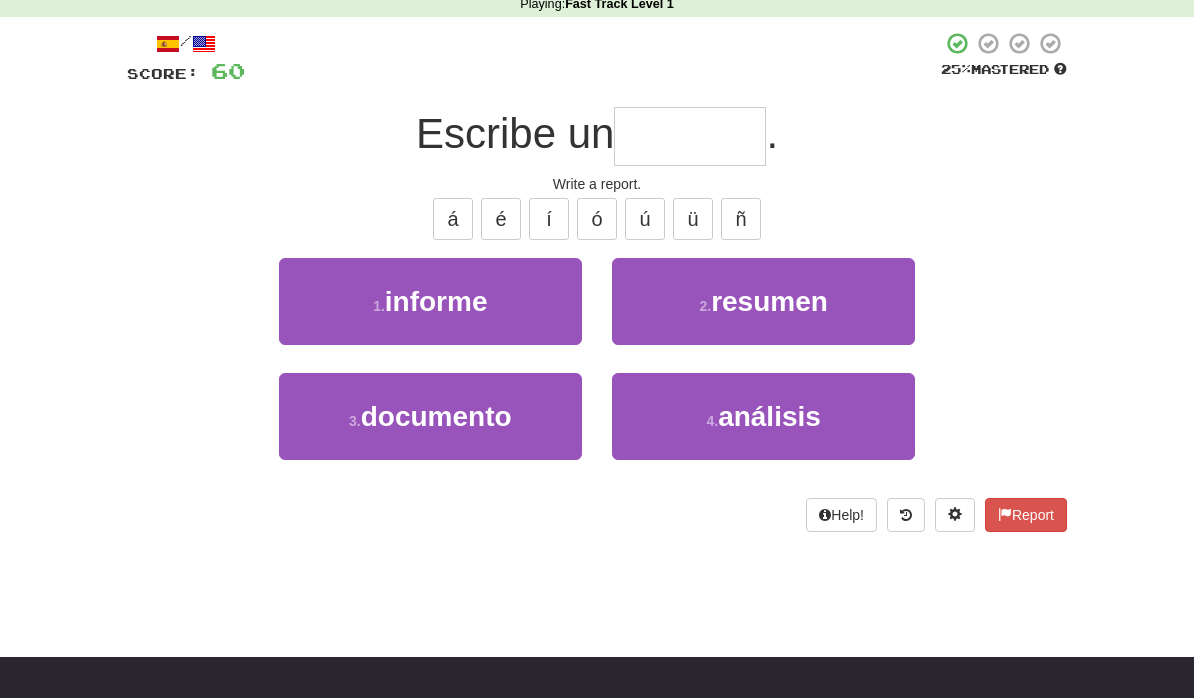 click on "documento" at bounding box center (436, 417) 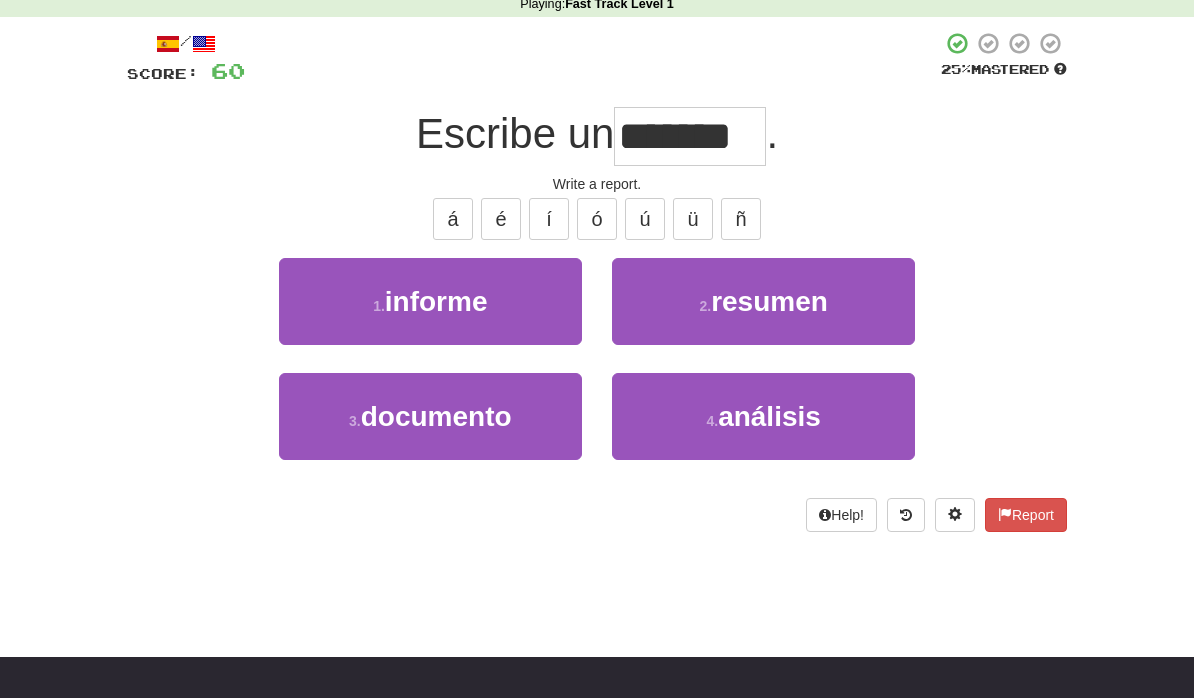 scroll, scrollTop: 91, scrollLeft: 0, axis: vertical 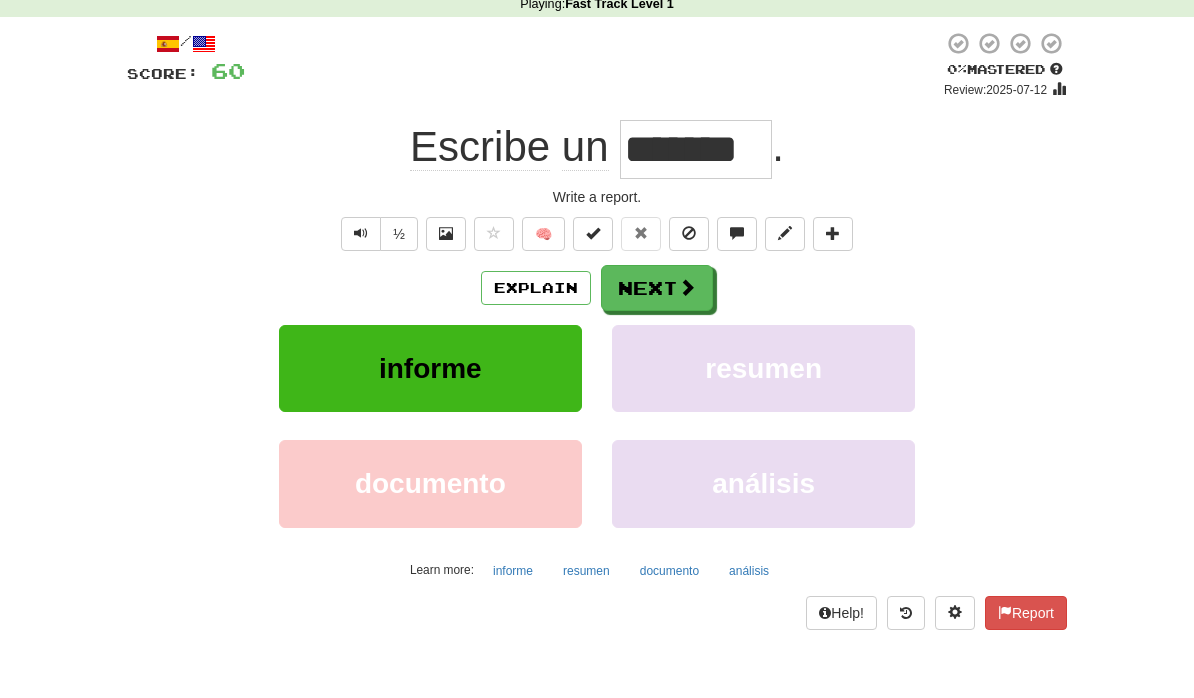 click on "Next" at bounding box center (657, 288) 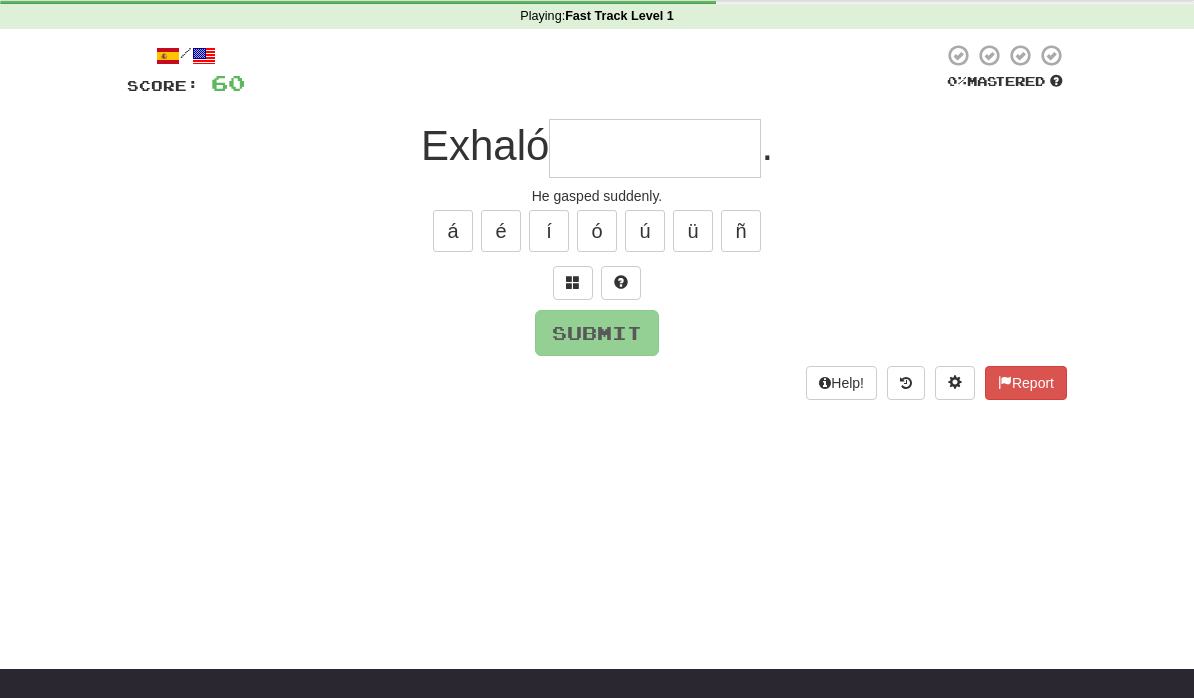 scroll, scrollTop: 77, scrollLeft: 0, axis: vertical 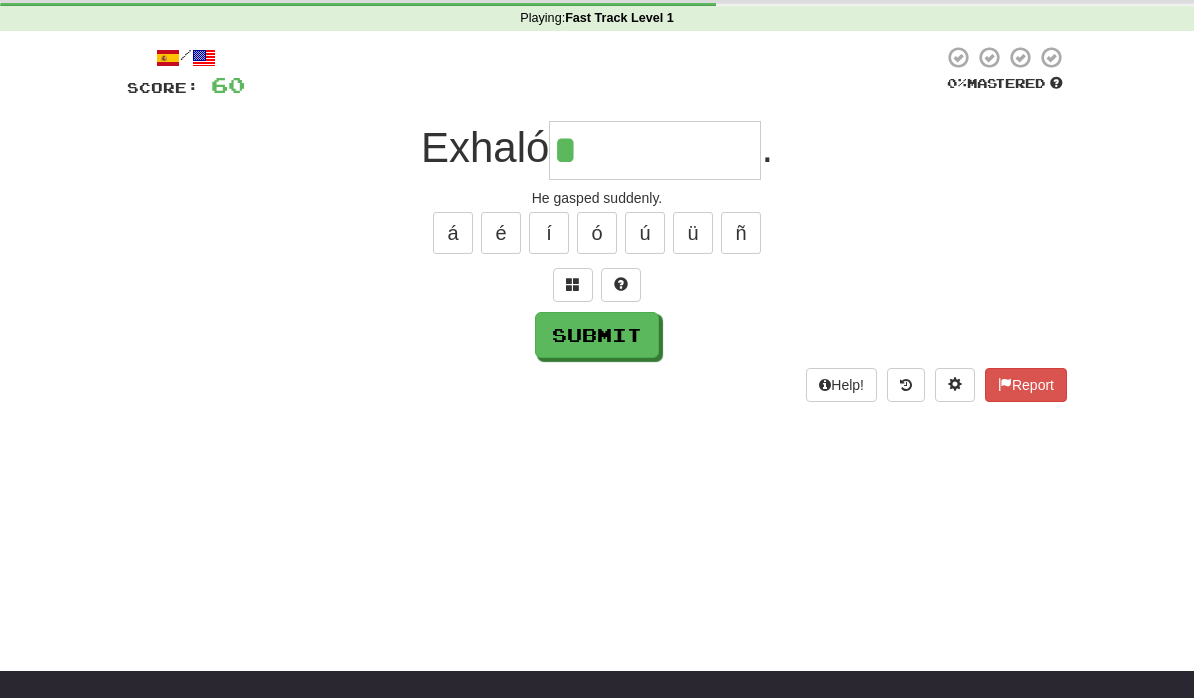 click on "ú" at bounding box center [645, 233] 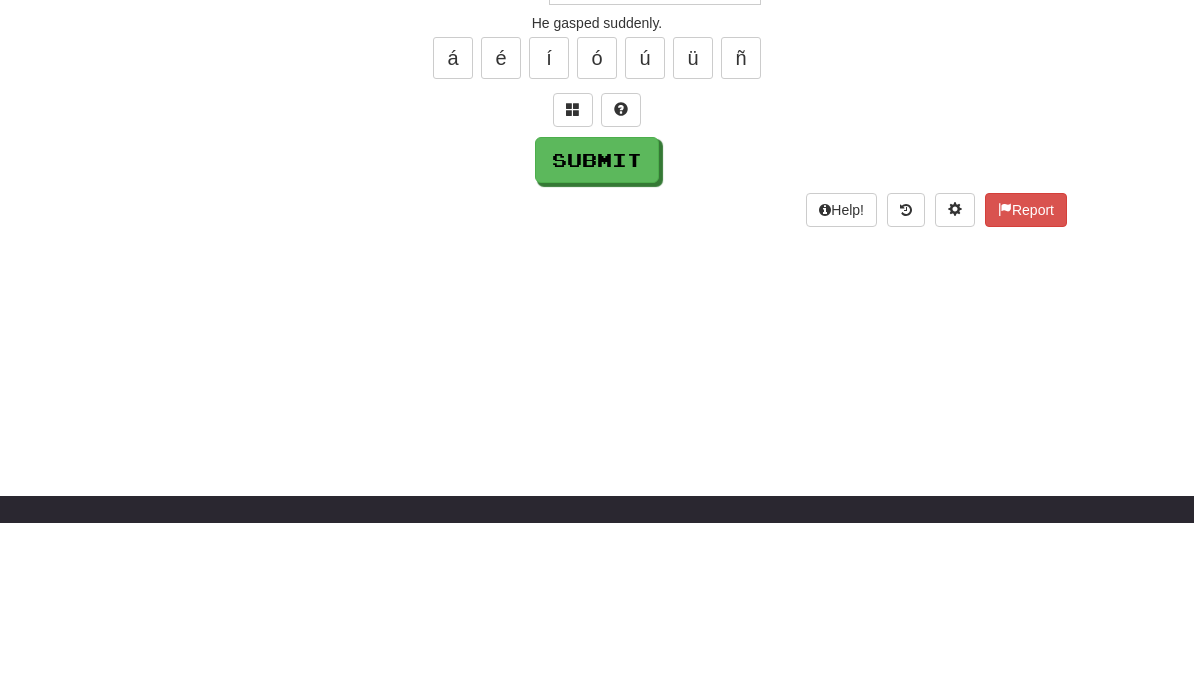 click on "Submit" at bounding box center (597, 335) 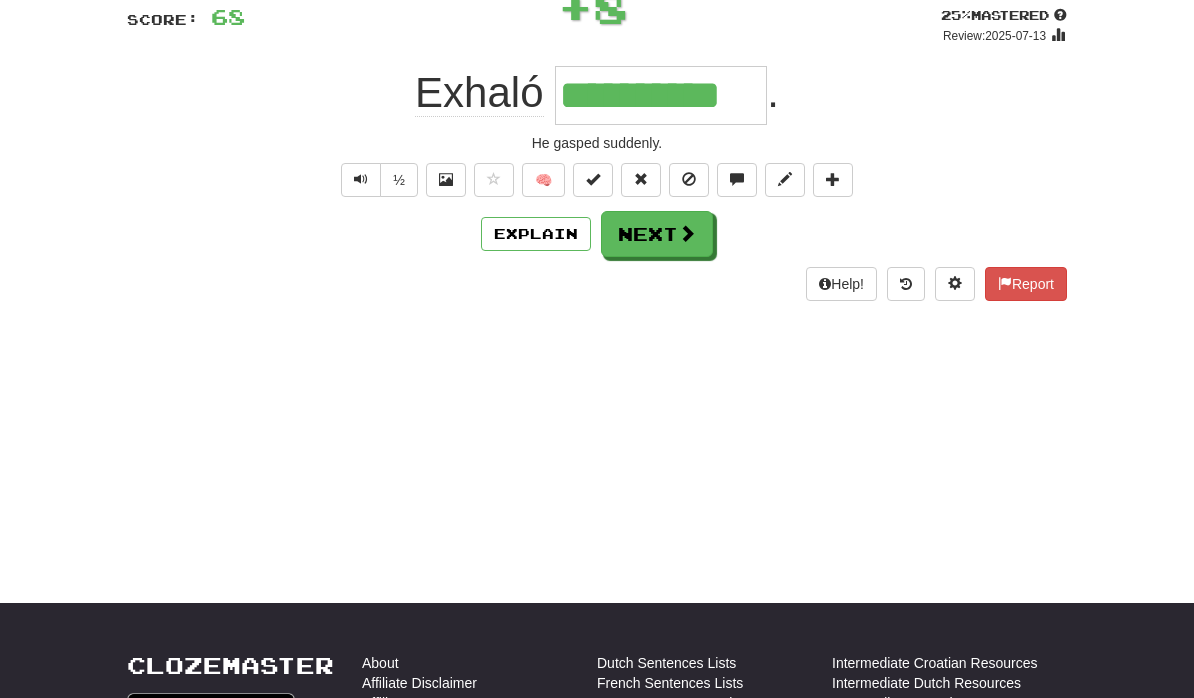 scroll, scrollTop: 137, scrollLeft: 0, axis: vertical 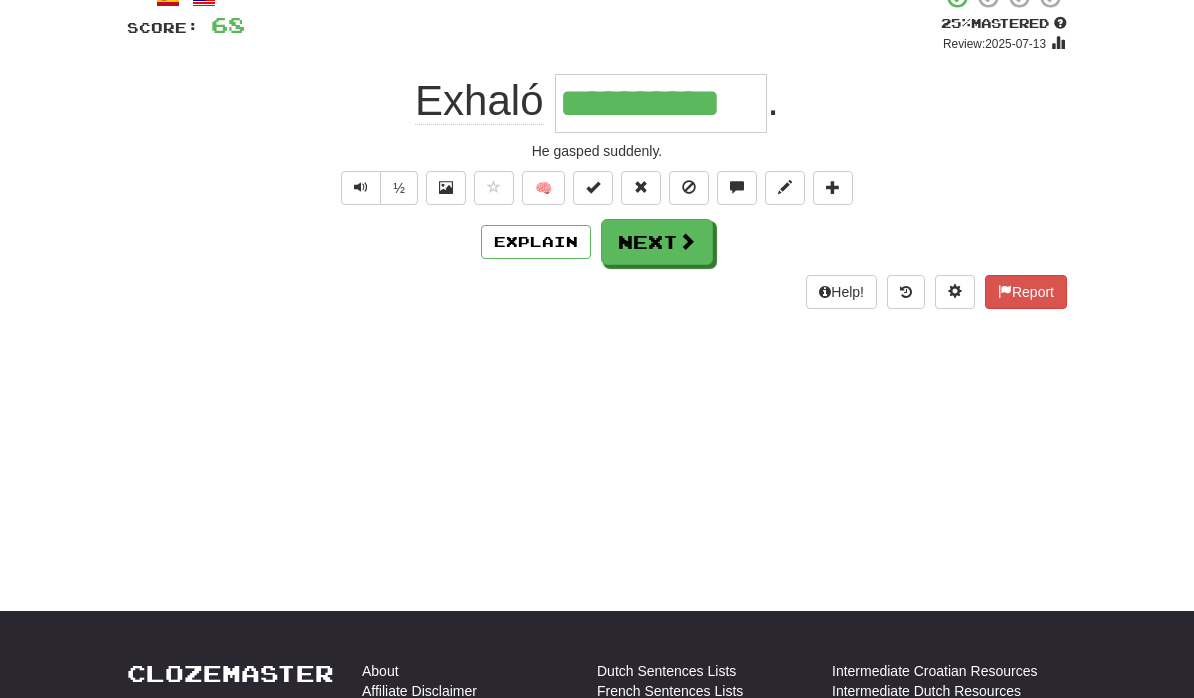click on "Next" at bounding box center (657, 242) 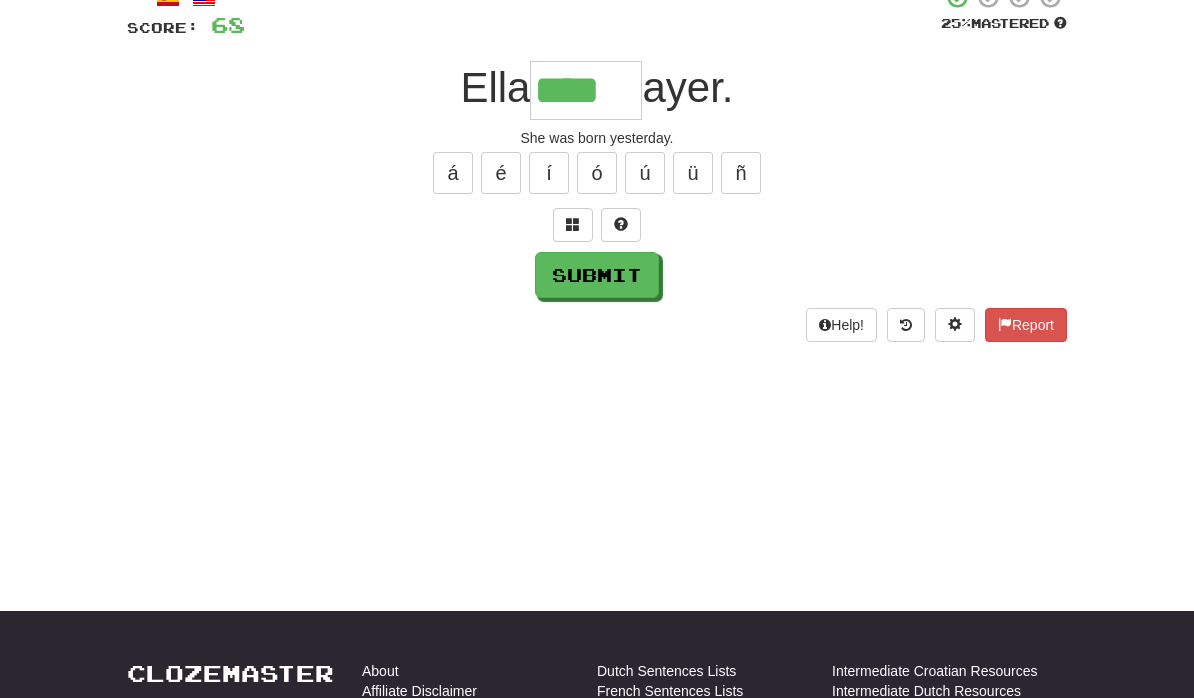 click on "á" at bounding box center (453, 173) 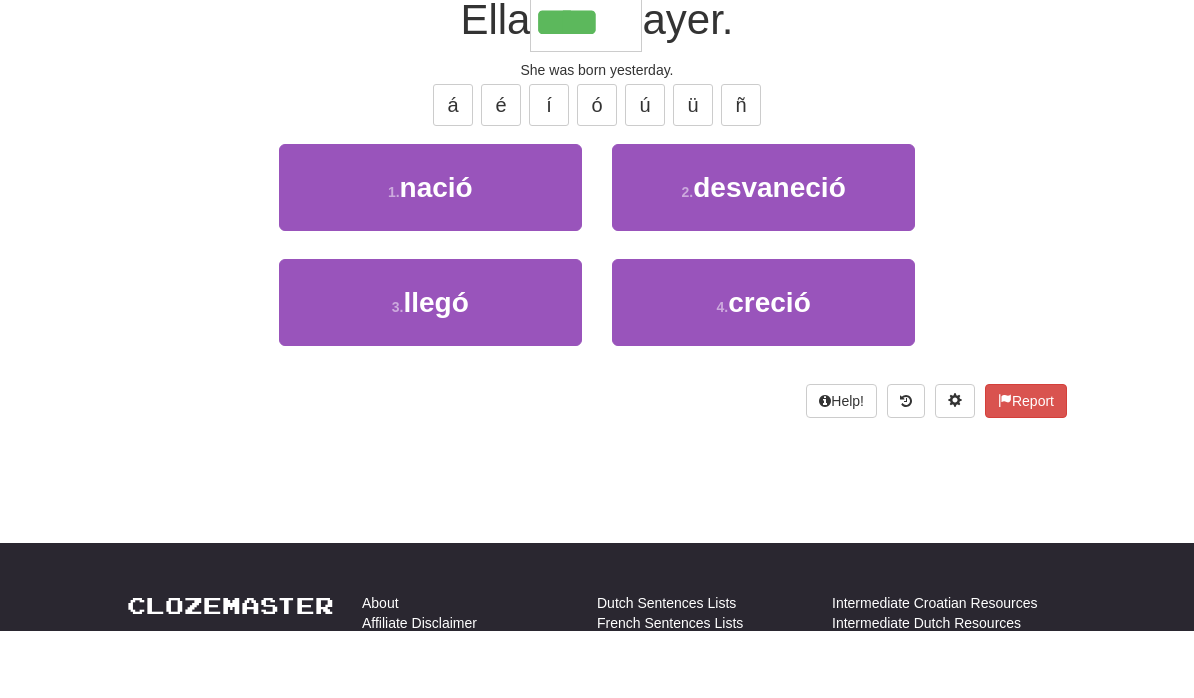 click on "nació" at bounding box center (436, 255) 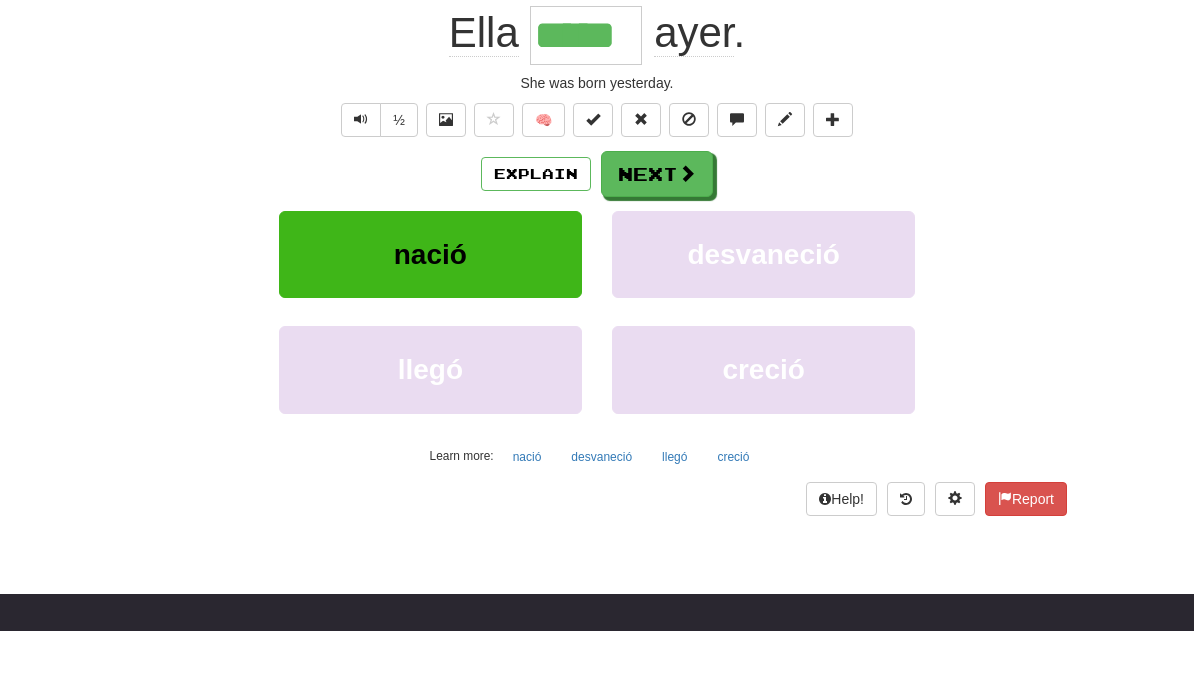 scroll, scrollTop: 205, scrollLeft: 0, axis: vertical 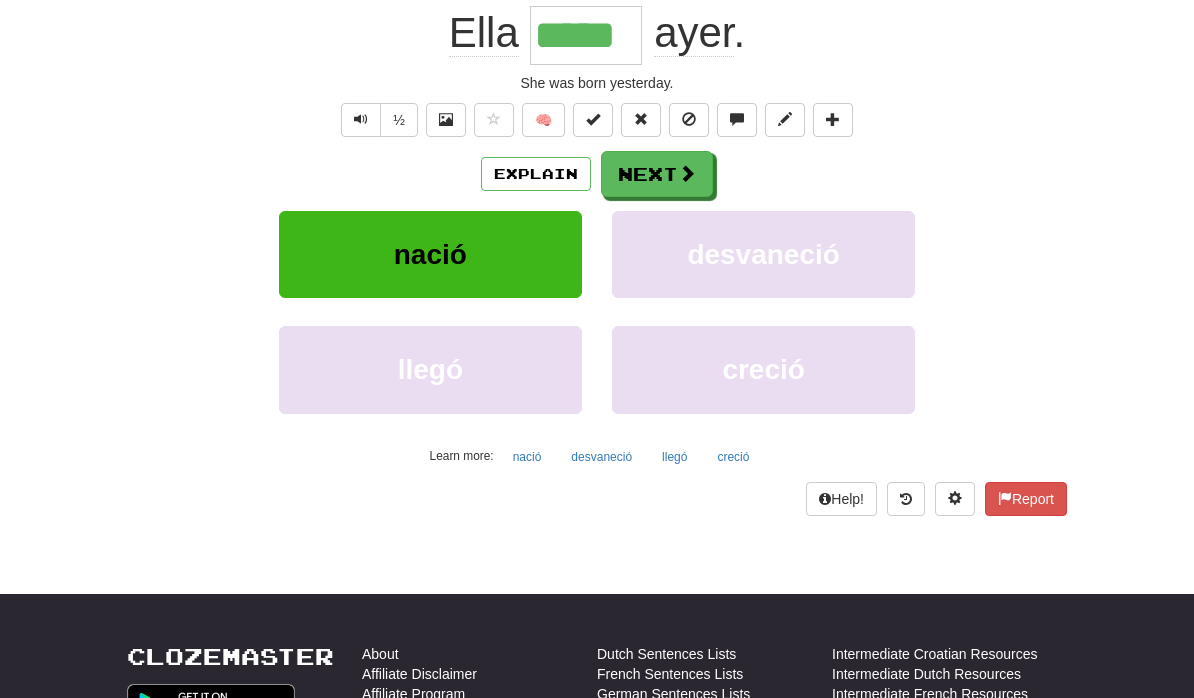 click on "Next" at bounding box center (657, 174) 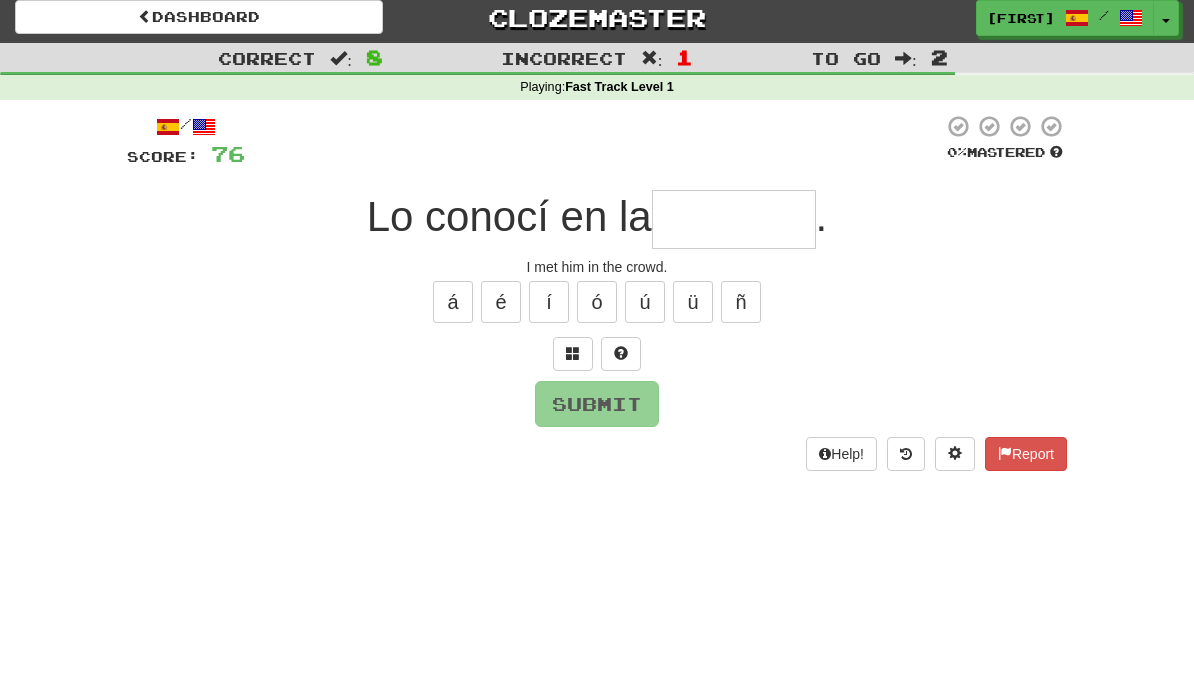 scroll, scrollTop: 0, scrollLeft: 0, axis: both 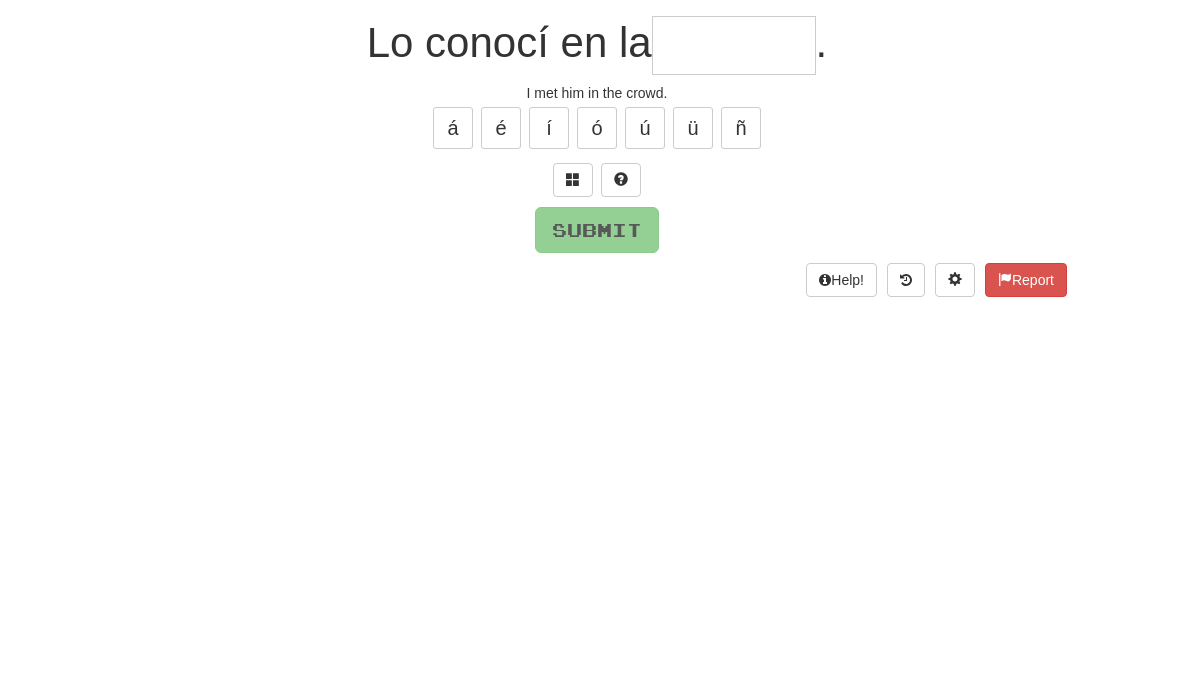 click at bounding box center [573, 362] 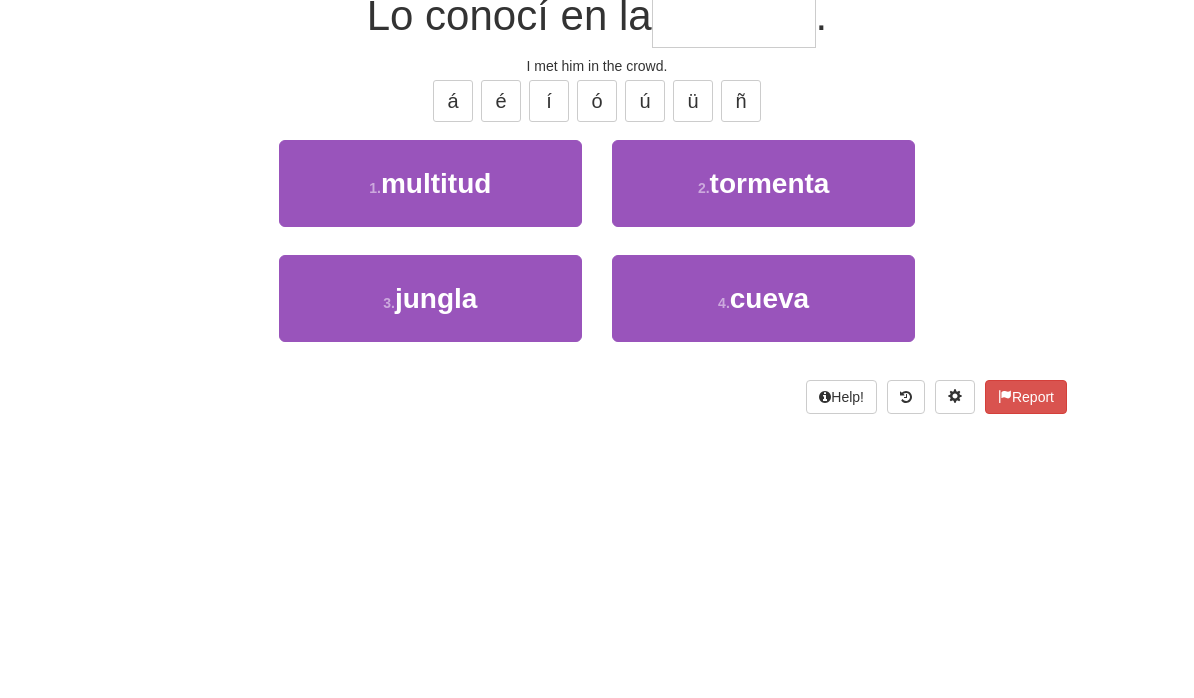 click on "multitud" at bounding box center [436, 392] 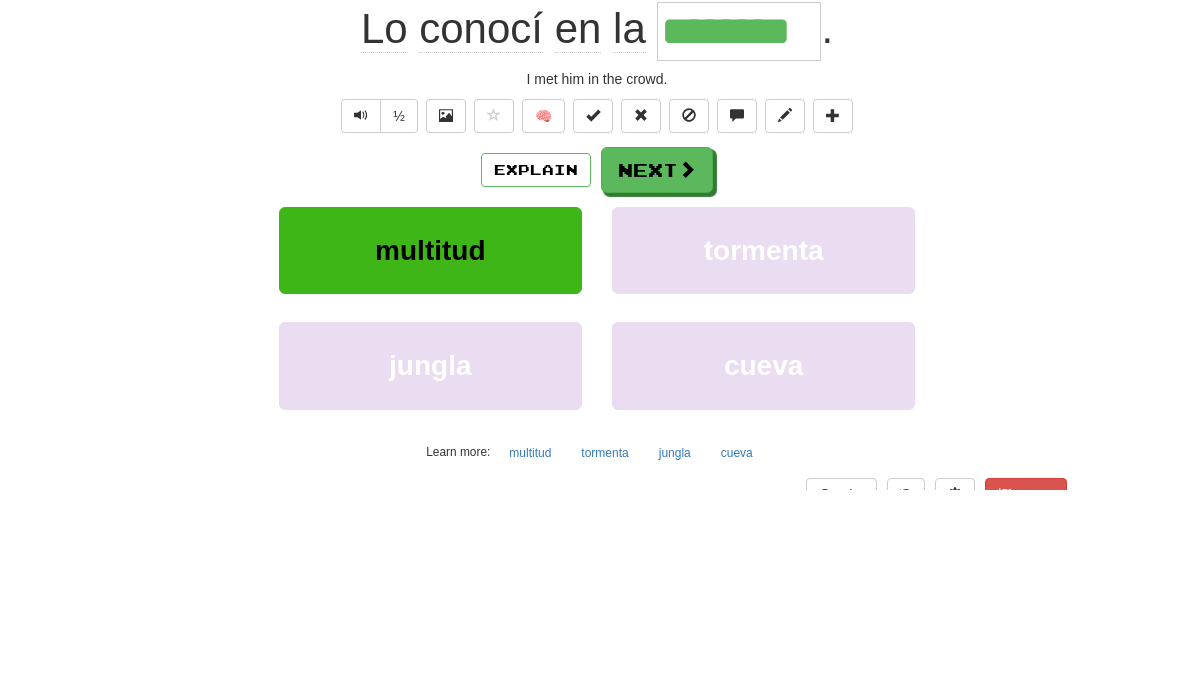 scroll, scrollTop: 209, scrollLeft: 0, axis: vertical 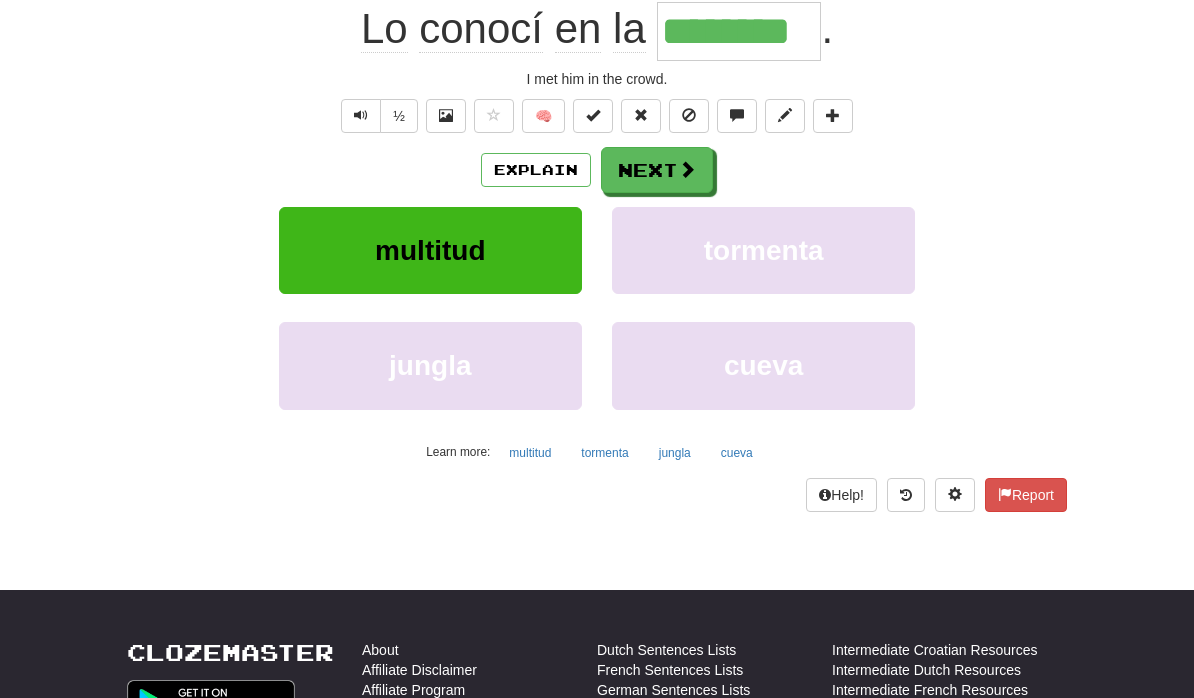 click on "Next" at bounding box center [657, 170] 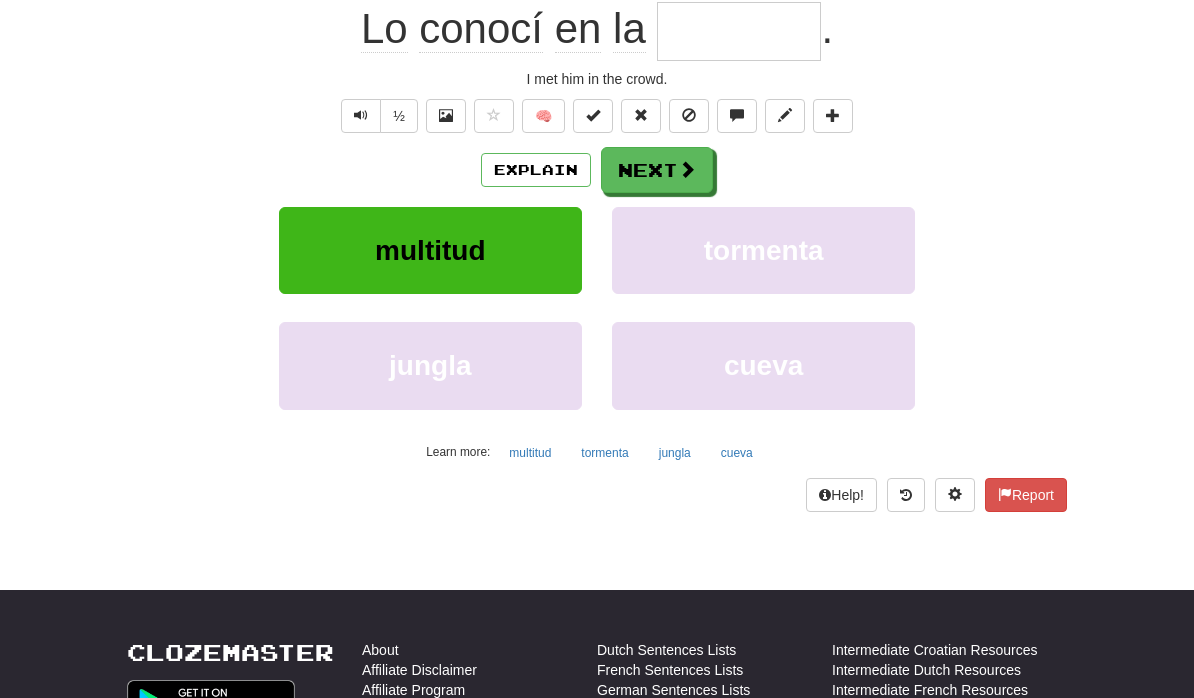 scroll, scrollTop: 52, scrollLeft: 0, axis: vertical 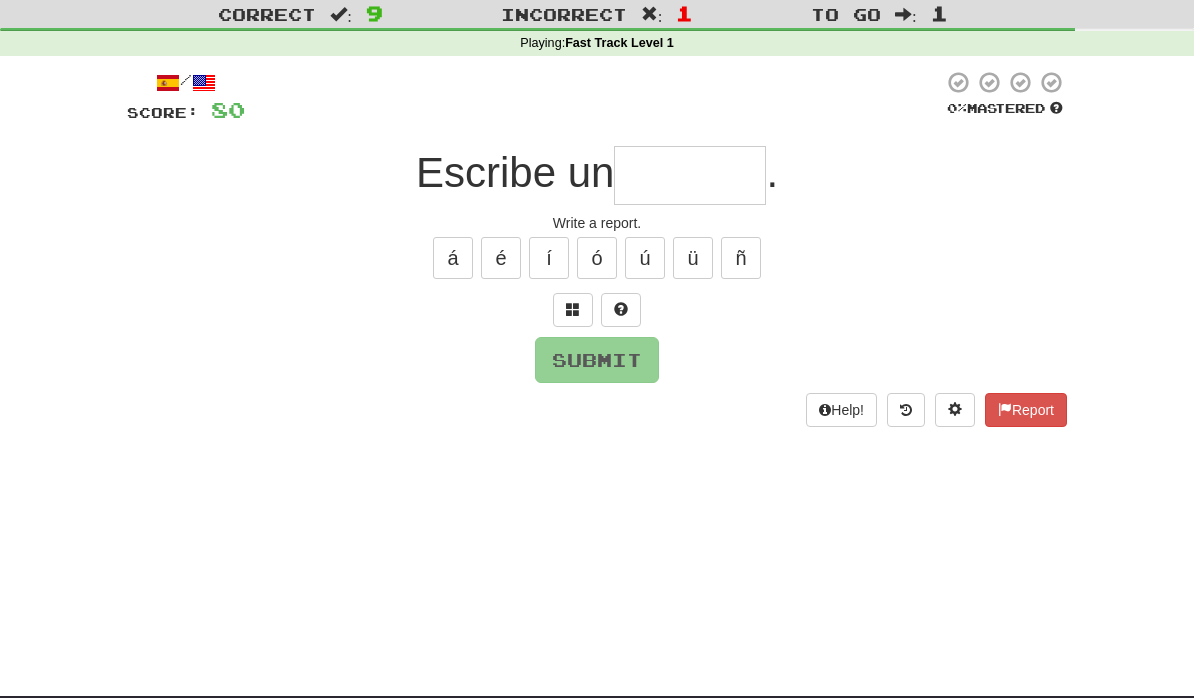 type on "*" 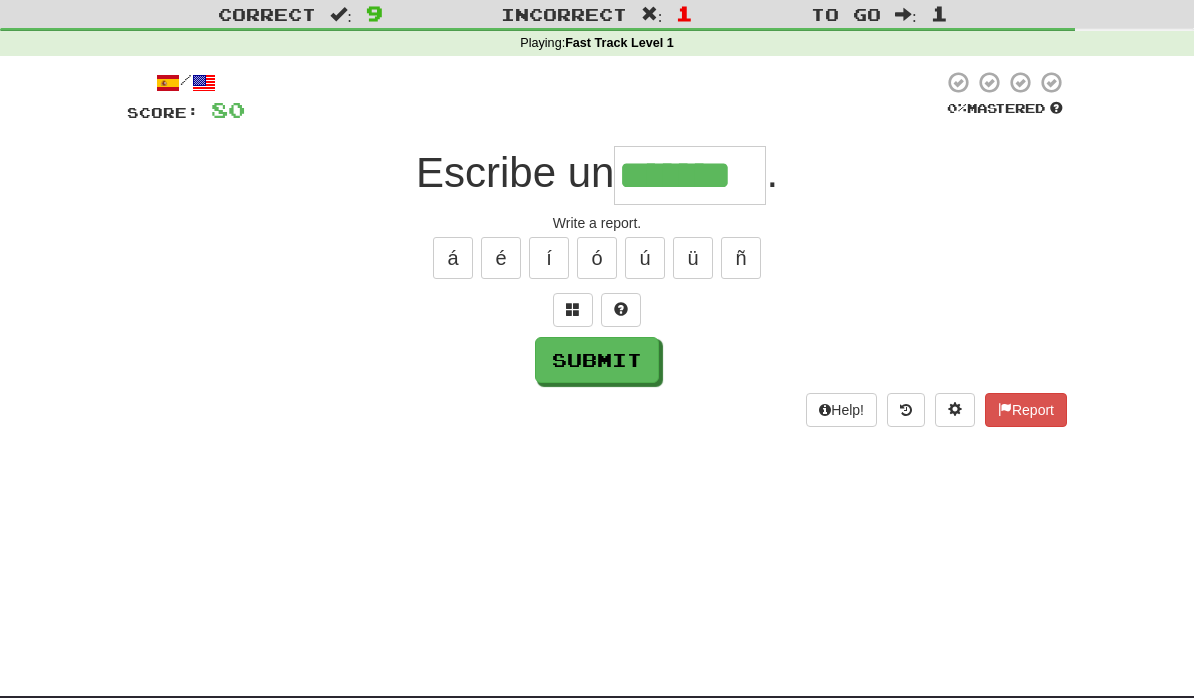 type on "*******" 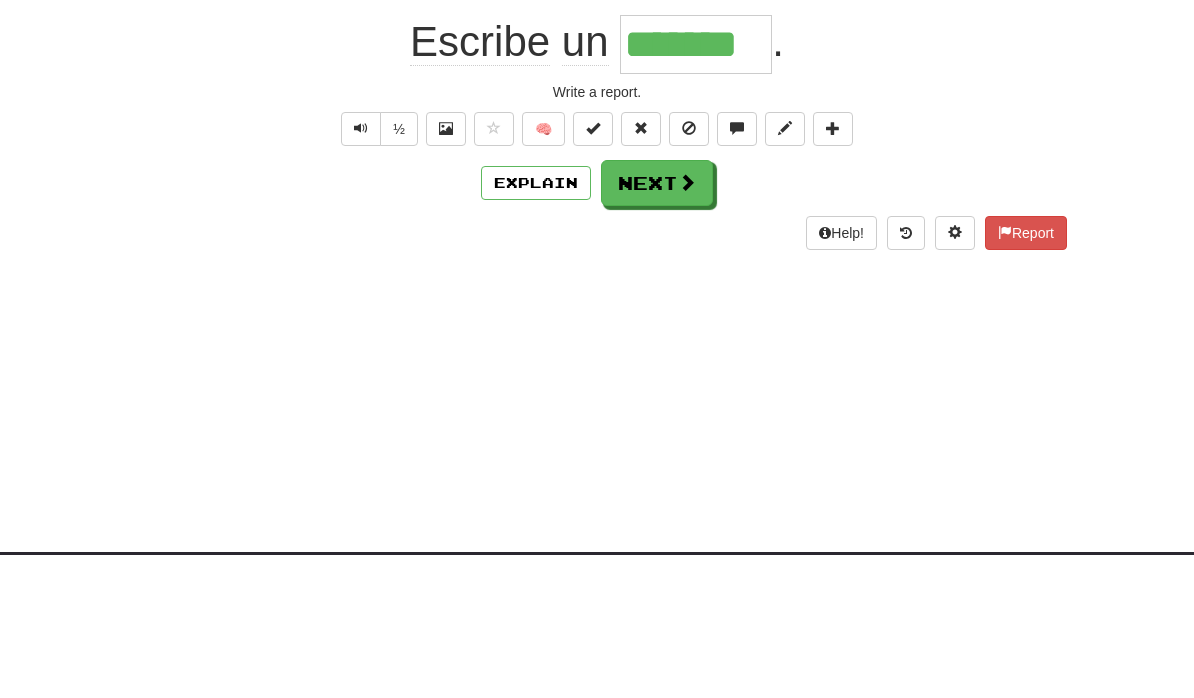 click on "Next" at bounding box center (657, 327) 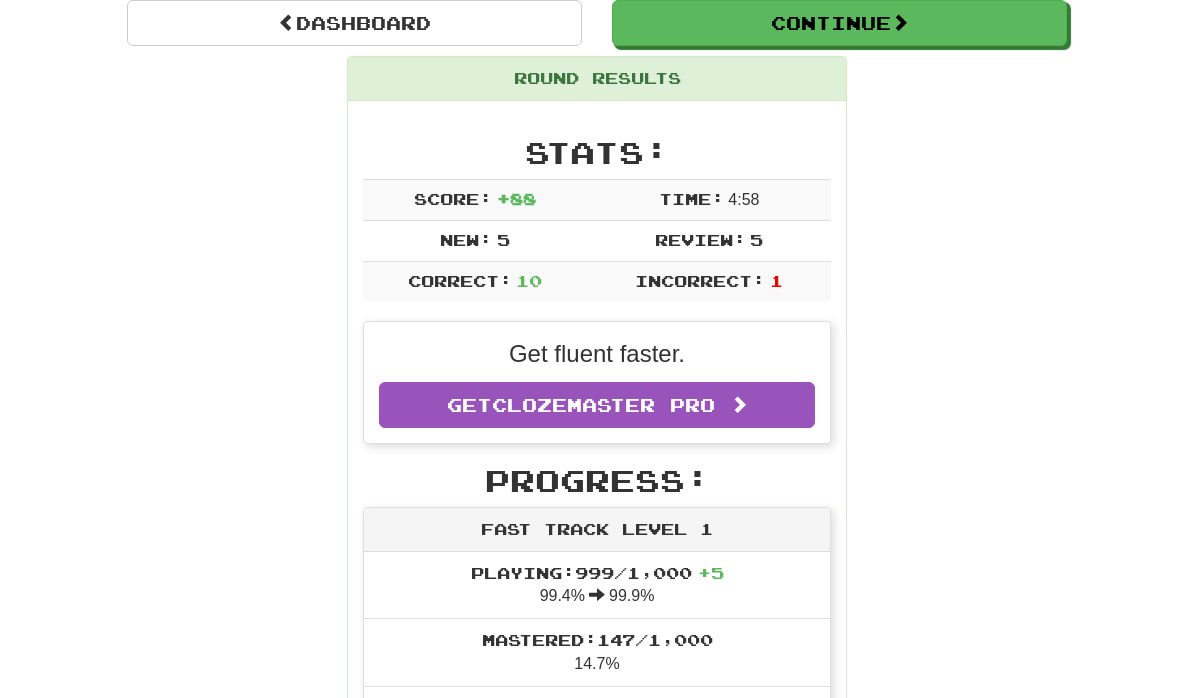 click on "Correct   :   10 Incorrect   :   1 To go   :   0 Playing :  Fast Track Level 1 Round Complete!  Dashboard Continue  Round Results Stats: Score:   + 88 Time:   4 : 58 New:   5 Review:   5 Correct:   10 Incorrect:   1 Get fluent faster. Get  Clozemaster Pro   Progress: Fast Track Level 1 Playing:  999  /  1,000 + 5 99.4% 99.9% Mastered:  147  /  1,000 14.7% Ready for Review:  851  /  Level:  63 354  points to level  64  - keep going! Ranked:  1693 rd  this week Sentences:  Report Tom es un hombre  fuerte . Tom is a strong man.  Report Él  necesitaba  descansar. He needed to rest.  Report No tenemos dinero  extra . We have no extra money.  Report Celebramos la  navidad  con la familia. We celebrate Christmas with family.  Report ¿Puedes  leer  este libro por mí, por favor? Can you please read this book for me? 1  Report Estoy  comprando  un sándwich. I am getting a sandwich.  Report Escribe un  informe . Write a report.  Report Exhaló  de repente . He gasped suddenly.  Report Ella  nació  ayer.  Report ." at bounding box center (597, 915) 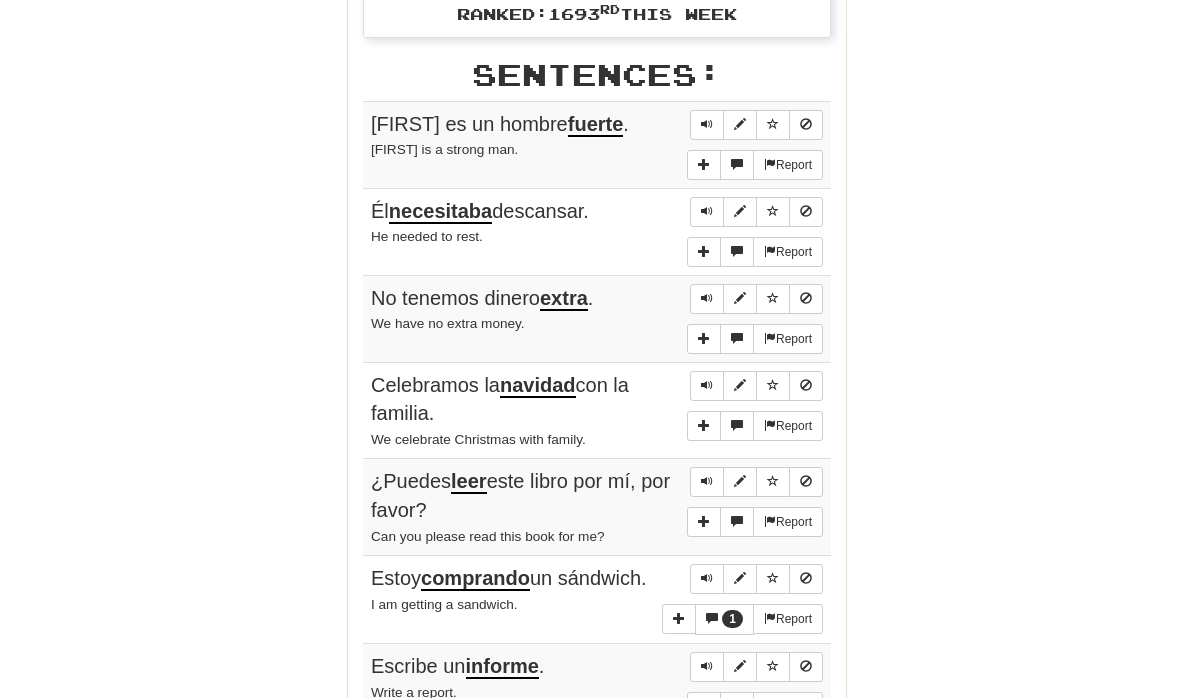 scroll, scrollTop: 1093, scrollLeft: 0, axis: vertical 